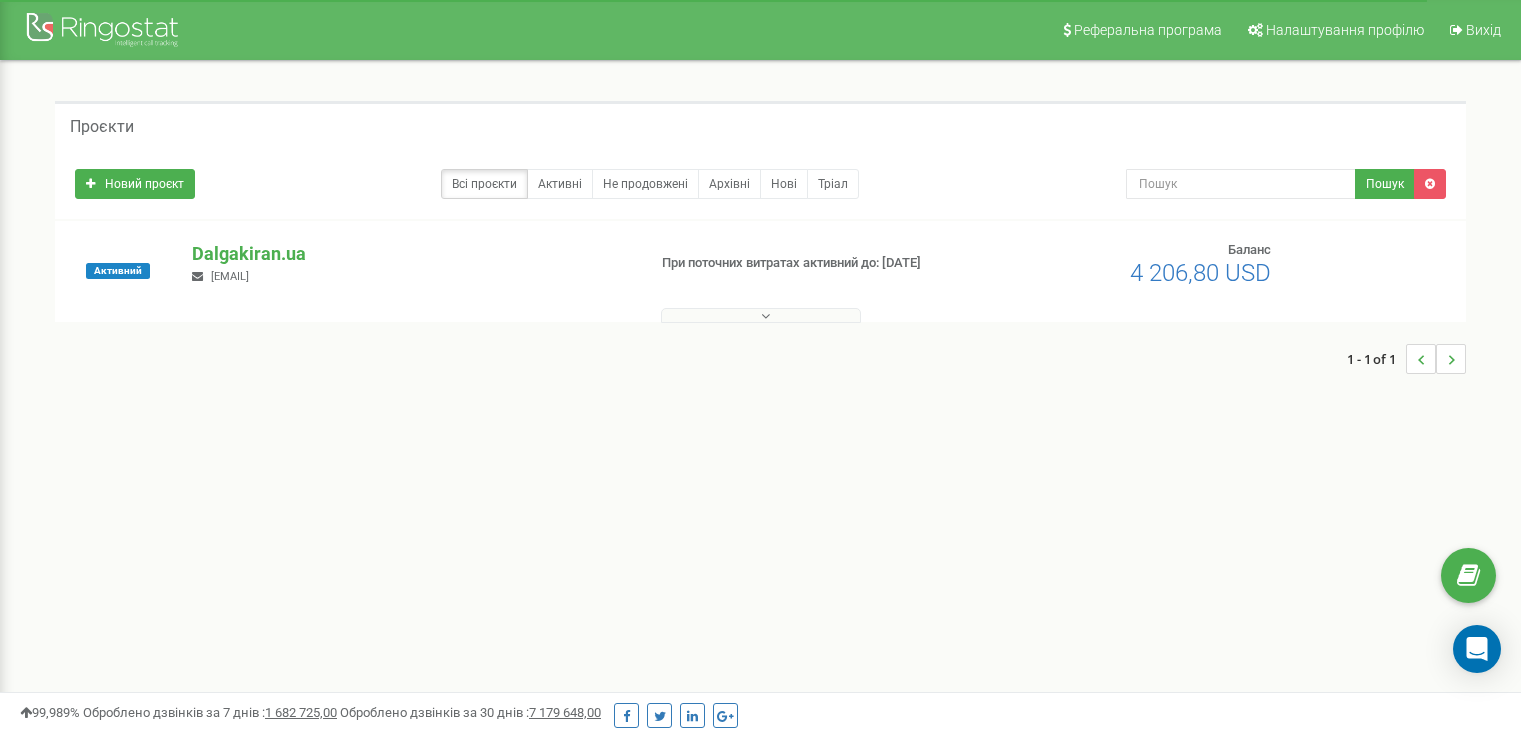 scroll, scrollTop: 0, scrollLeft: 0, axis: both 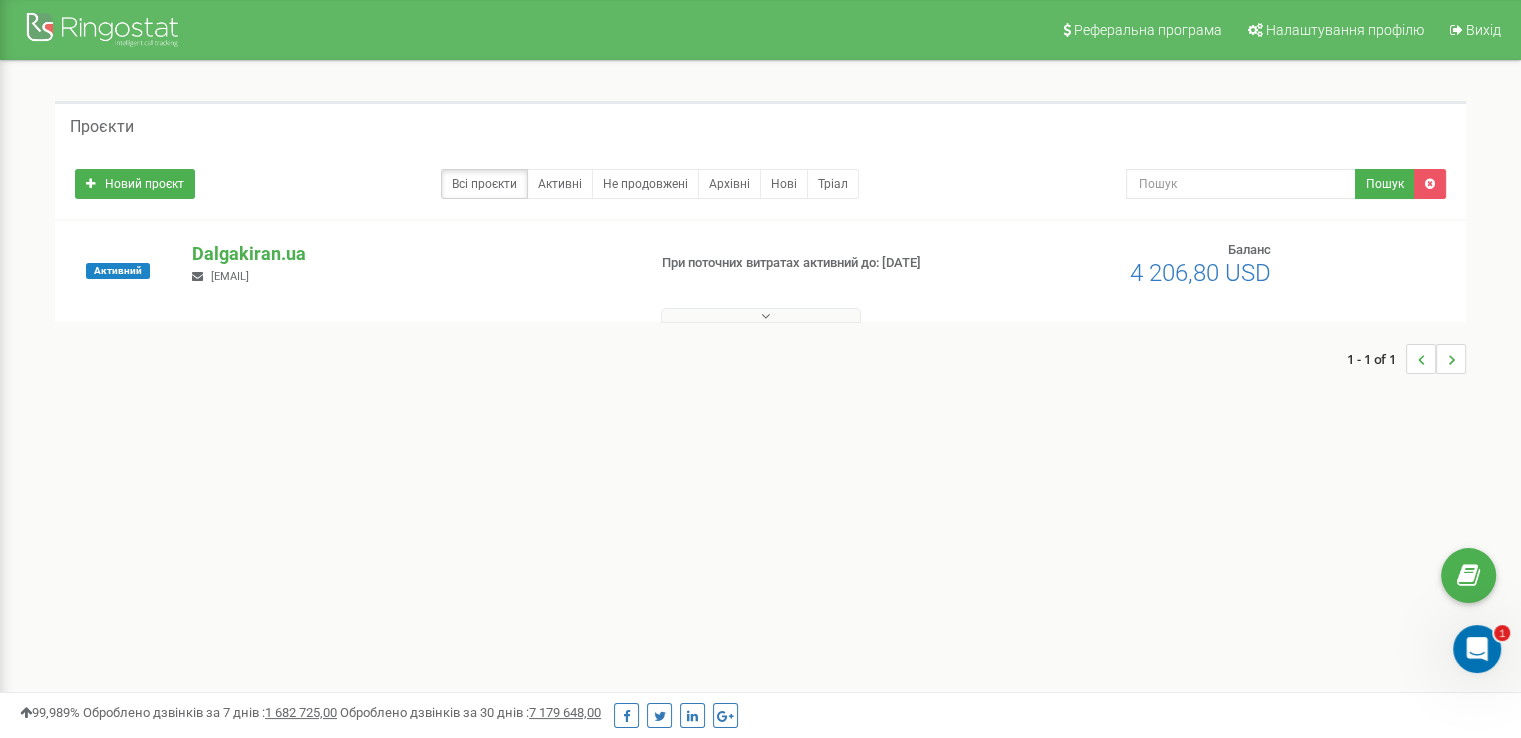 click on "Dalgakiran.ua" at bounding box center (410, 254) 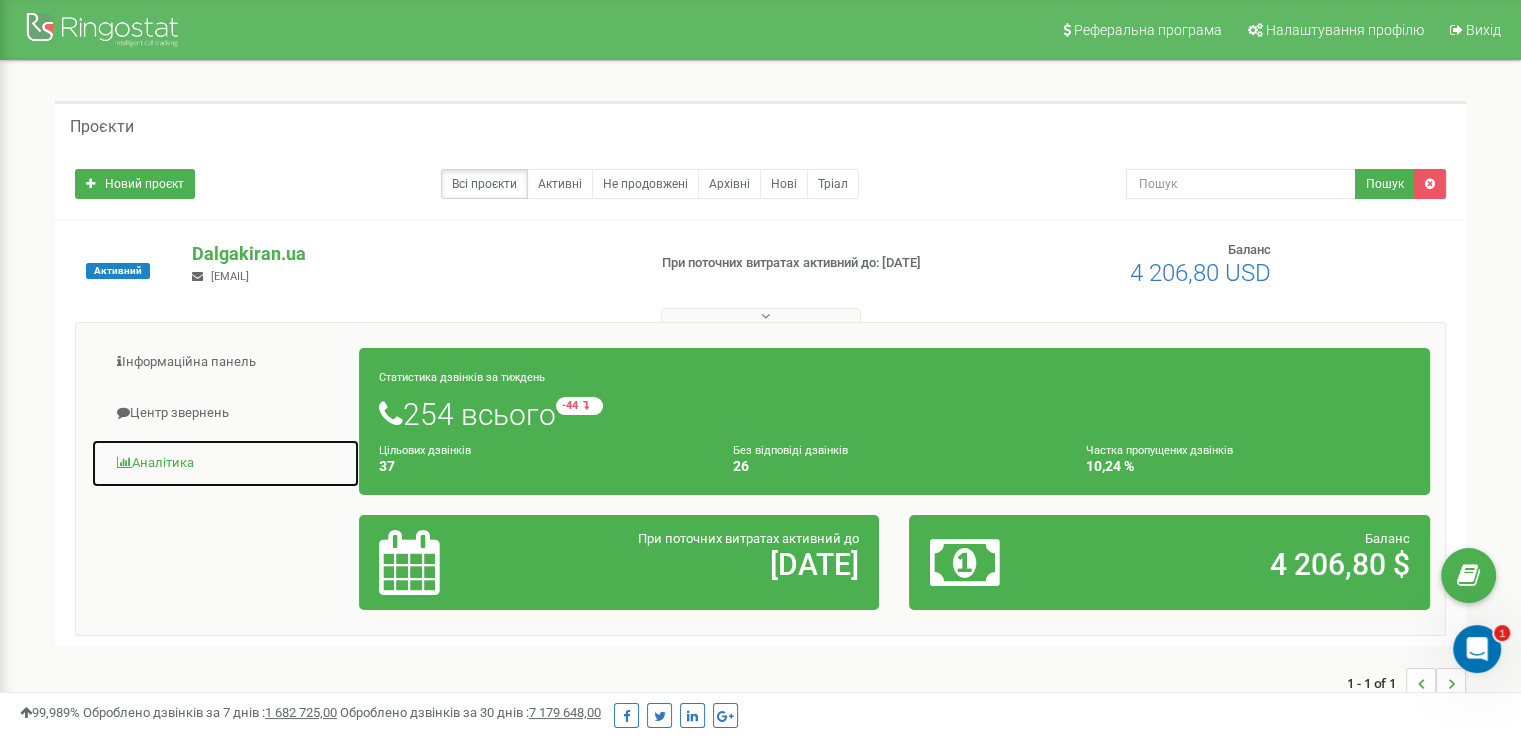 click on "Аналiтика" at bounding box center (225, 463) 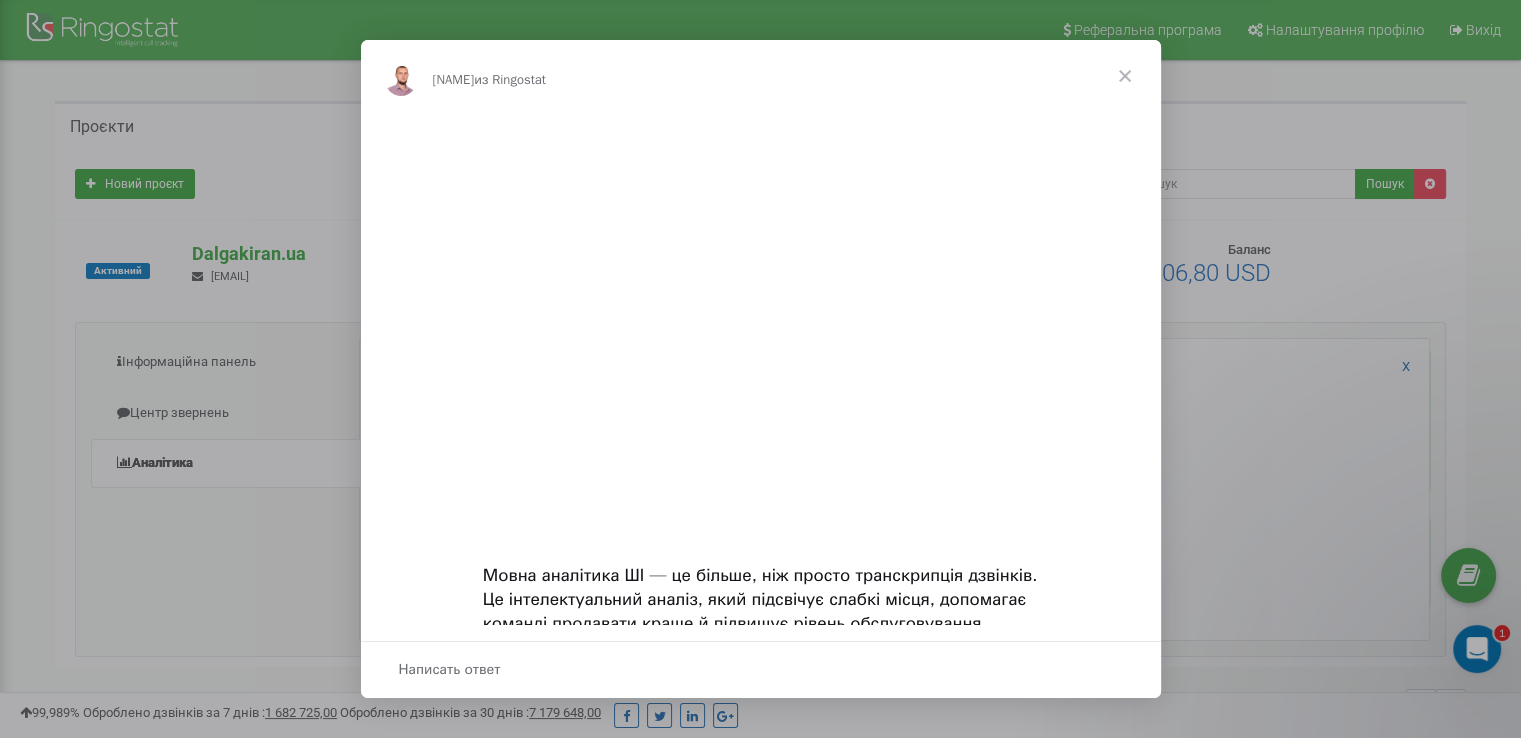 scroll, scrollTop: 0, scrollLeft: 0, axis: both 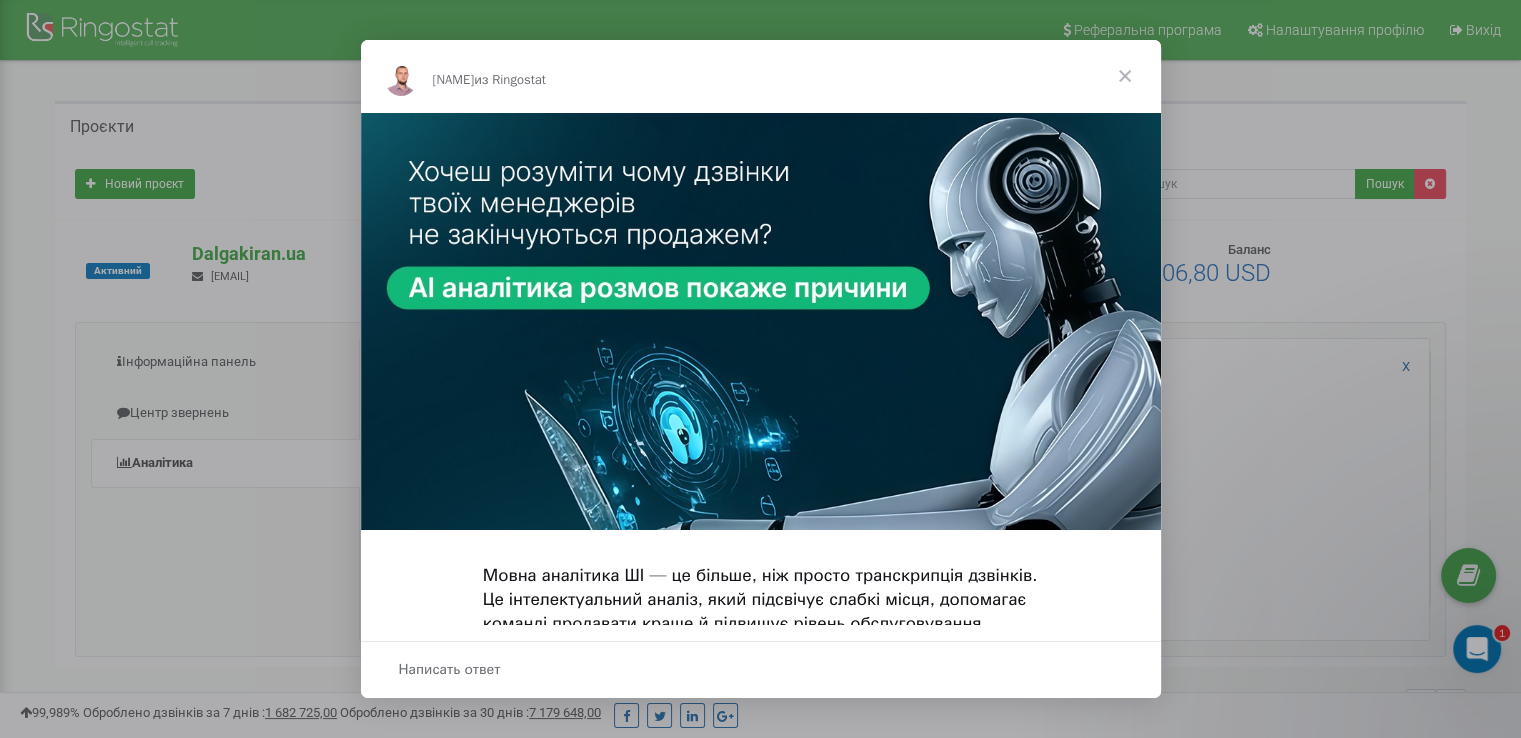 click at bounding box center (1125, 76) 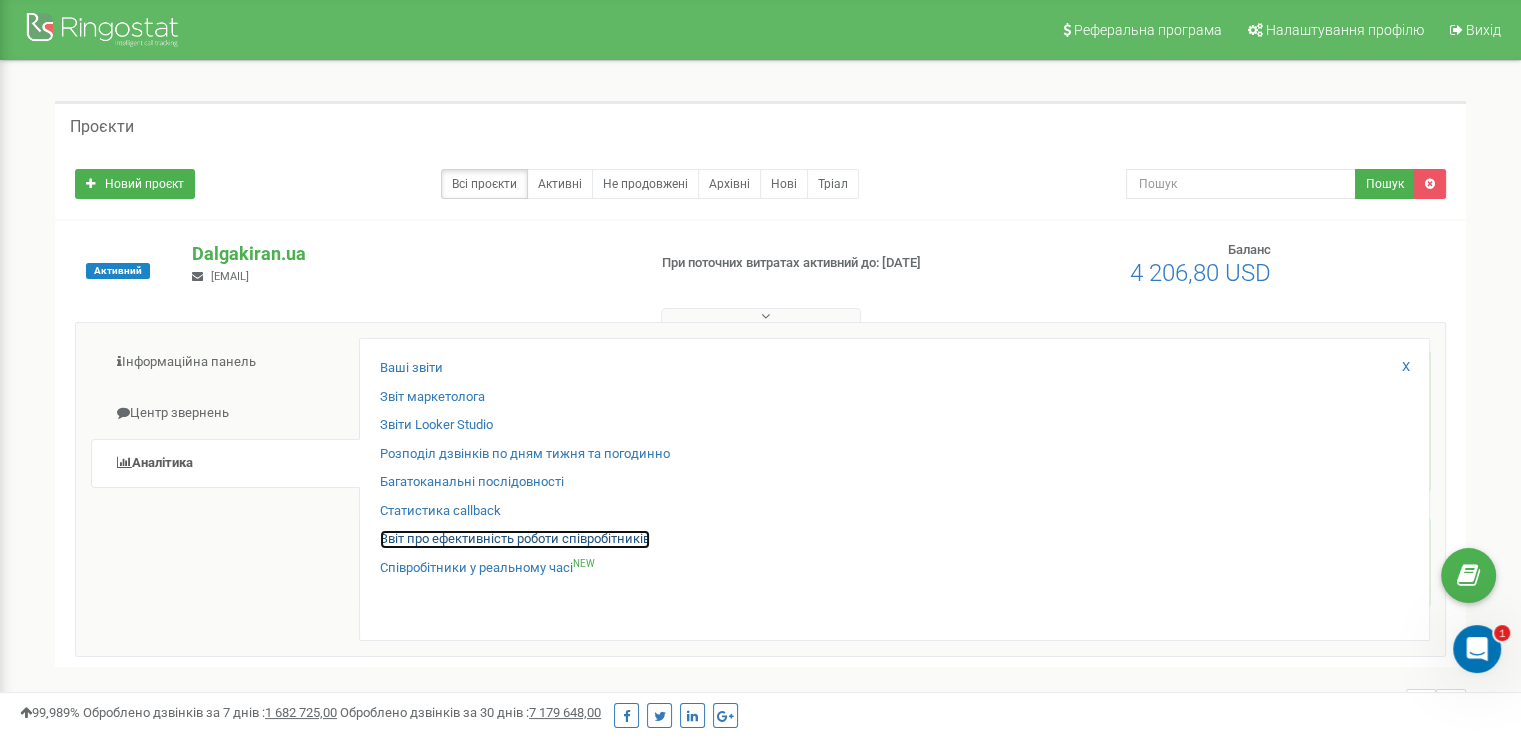 click on "Звіт про ефективність роботи співробітників" at bounding box center (515, 539) 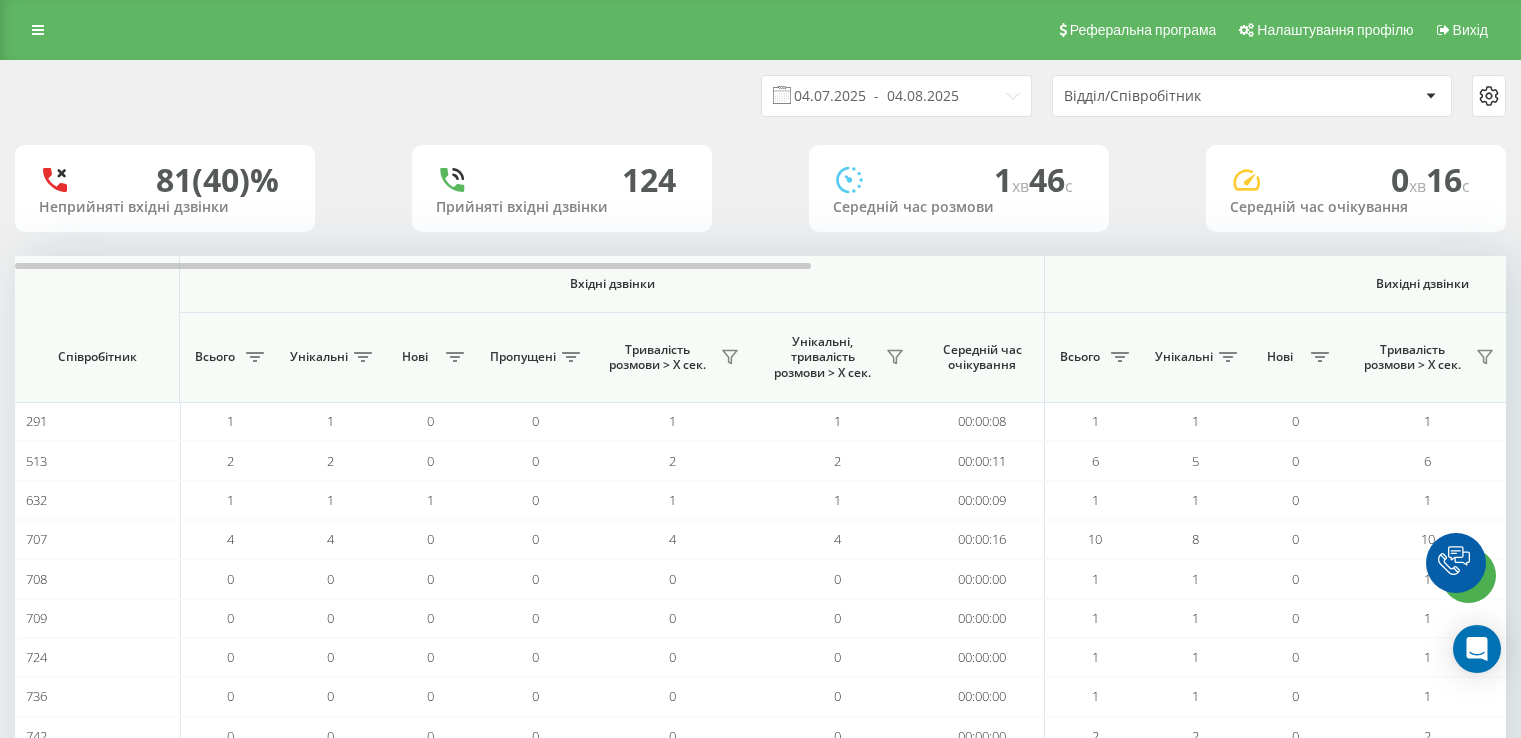 scroll, scrollTop: 0, scrollLeft: 0, axis: both 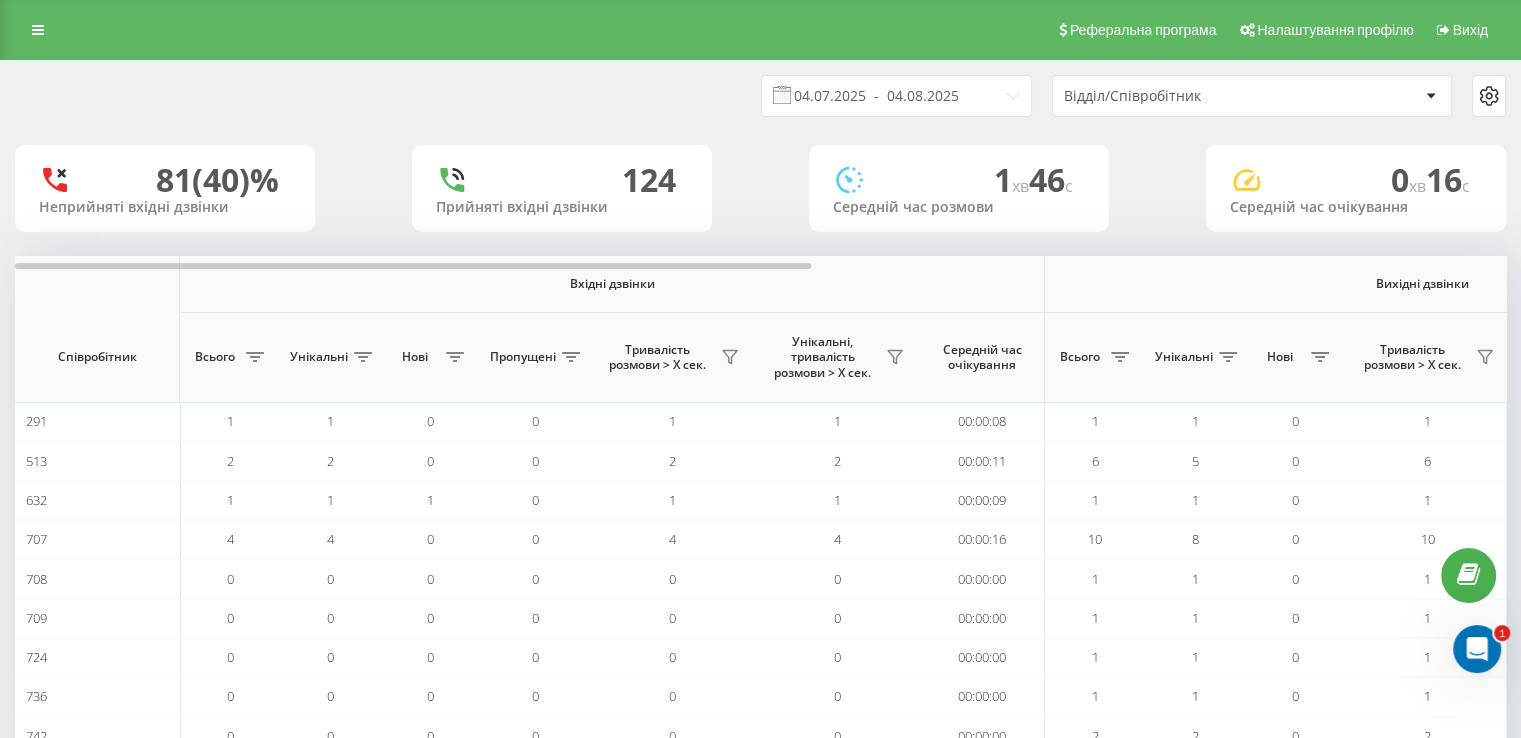 click on "Співробітник" at bounding box center (97, 357) 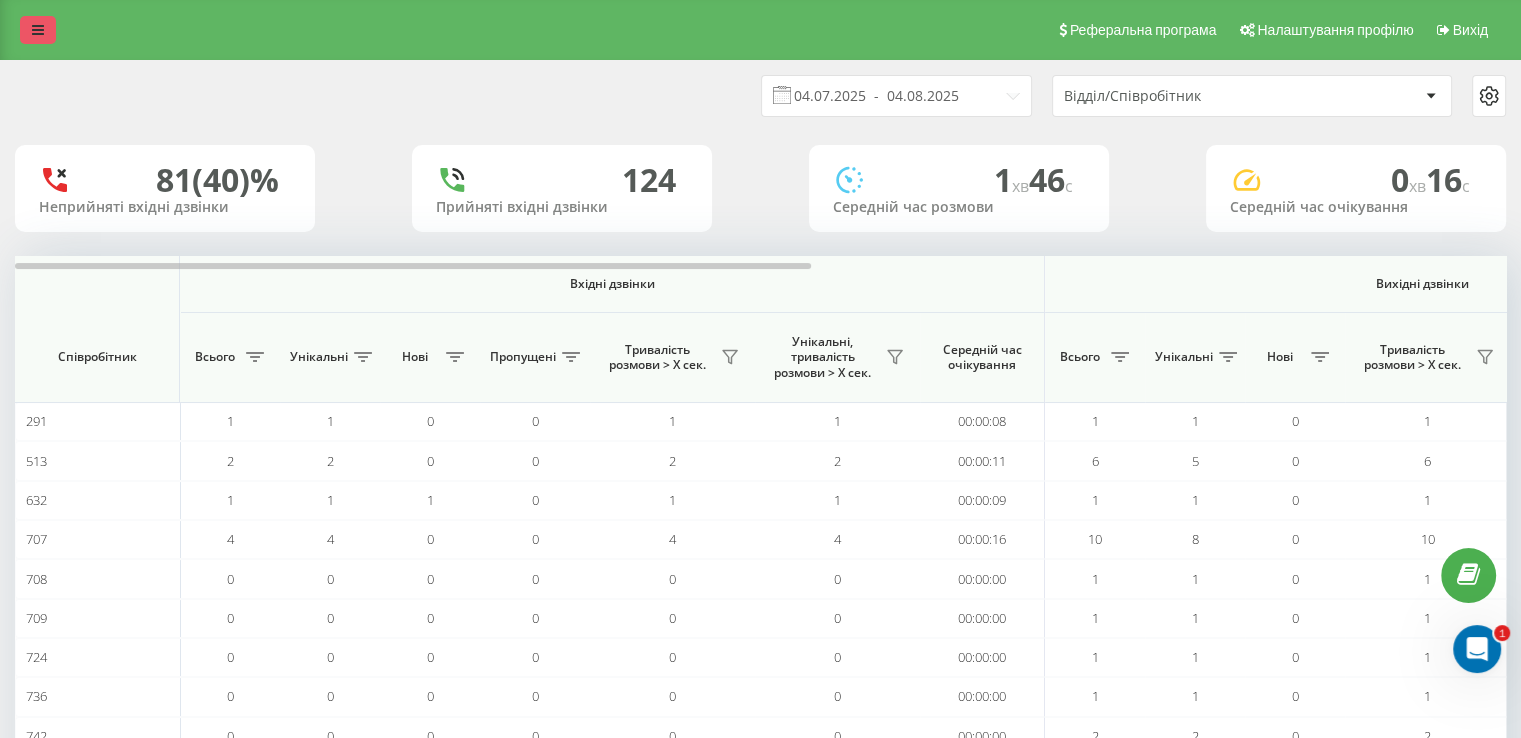 click at bounding box center [38, 30] 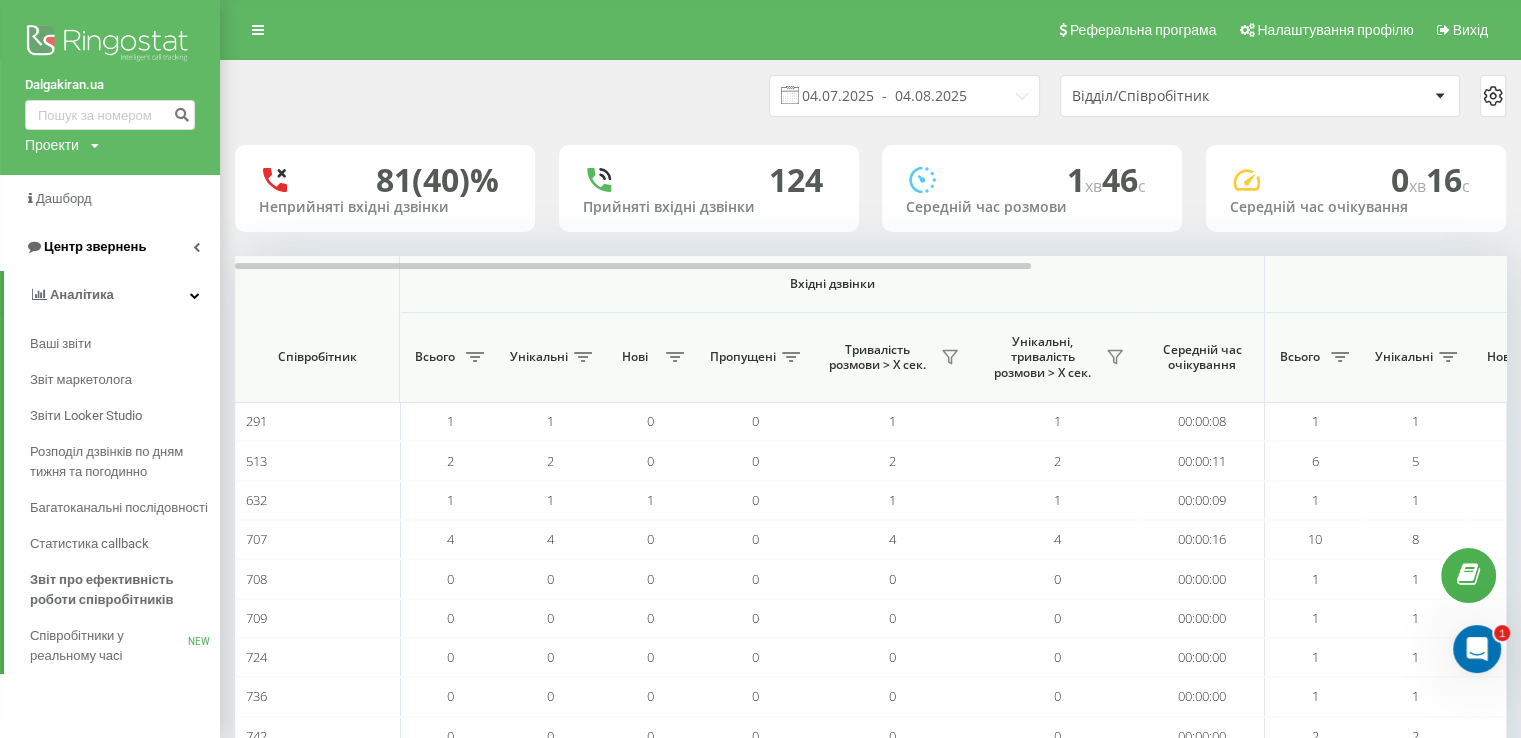click on "Центр звернень" at bounding box center (95, 246) 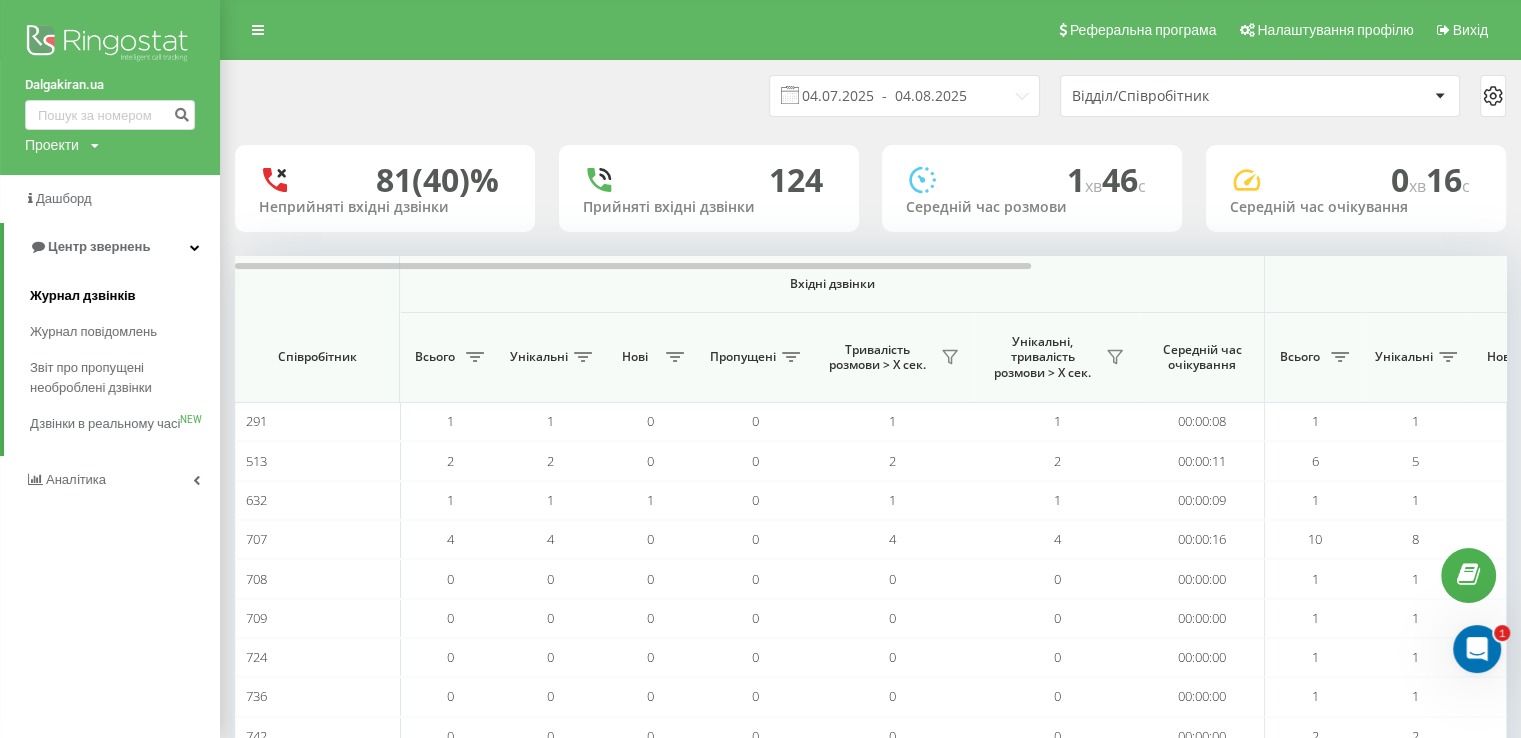 click on "Журнал дзвінків" at bounding box center [83, 296] 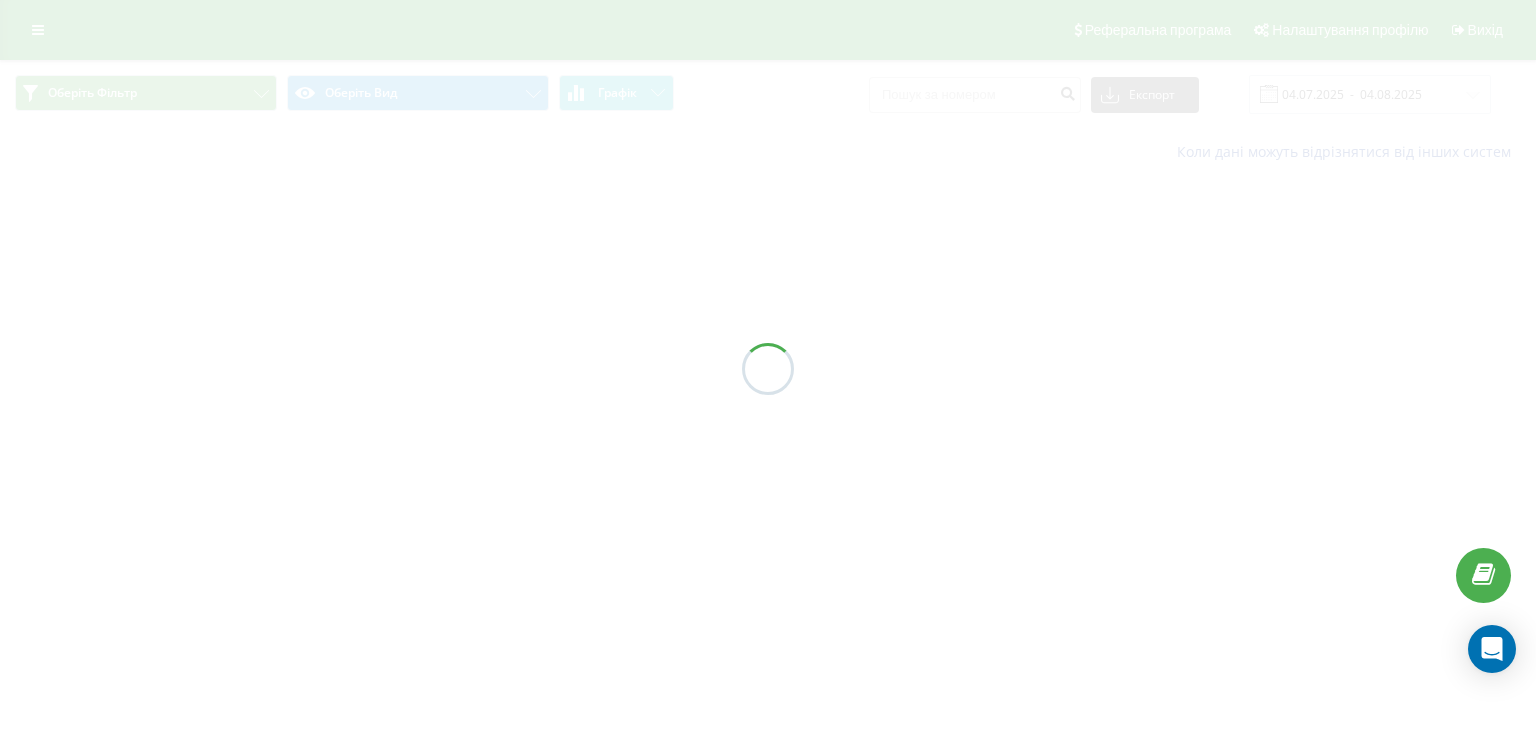 scroll, scrollTop: 0, scrollLeft: 0, axis: both 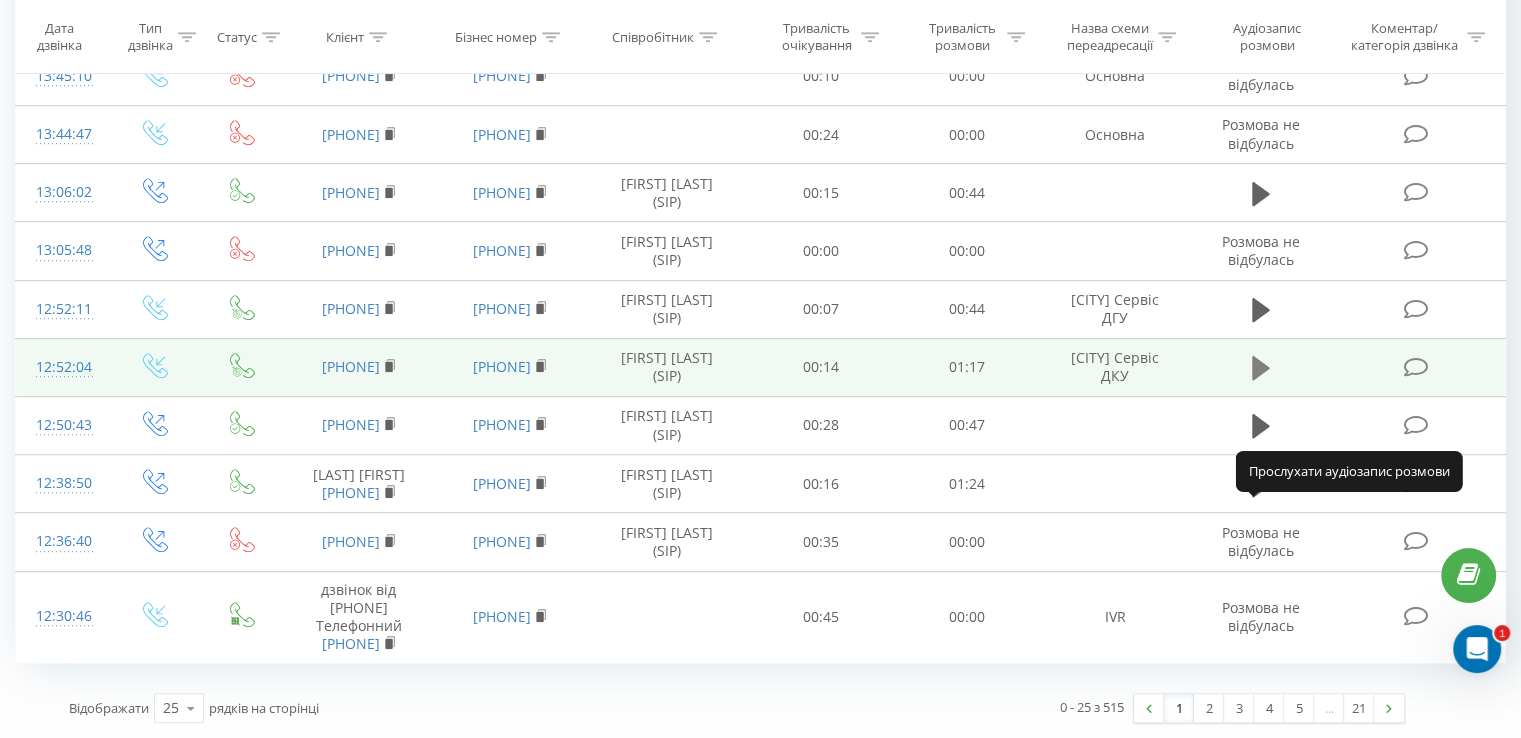 click 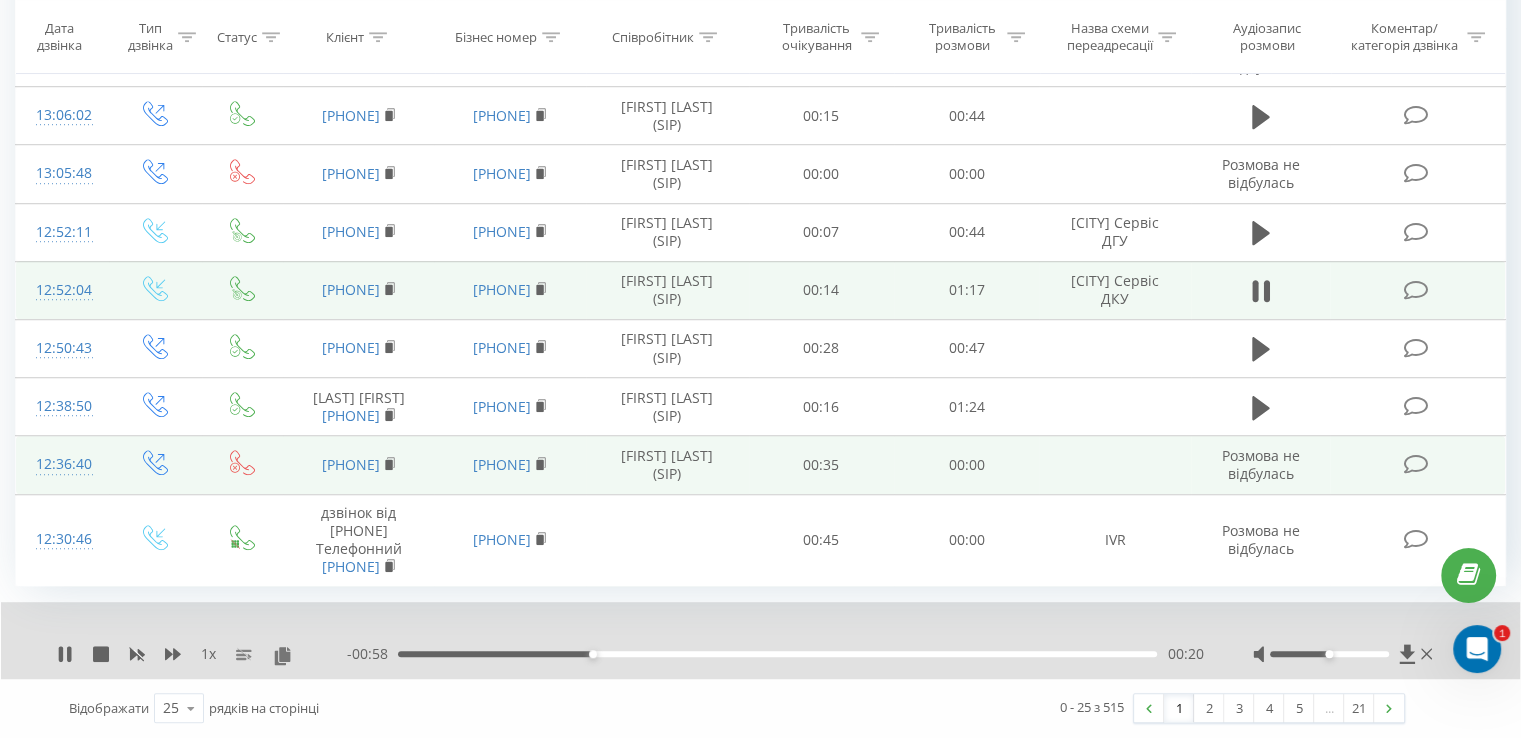 scroll, scrollTop: 1500, scrollLeft: 0, axis: vertical 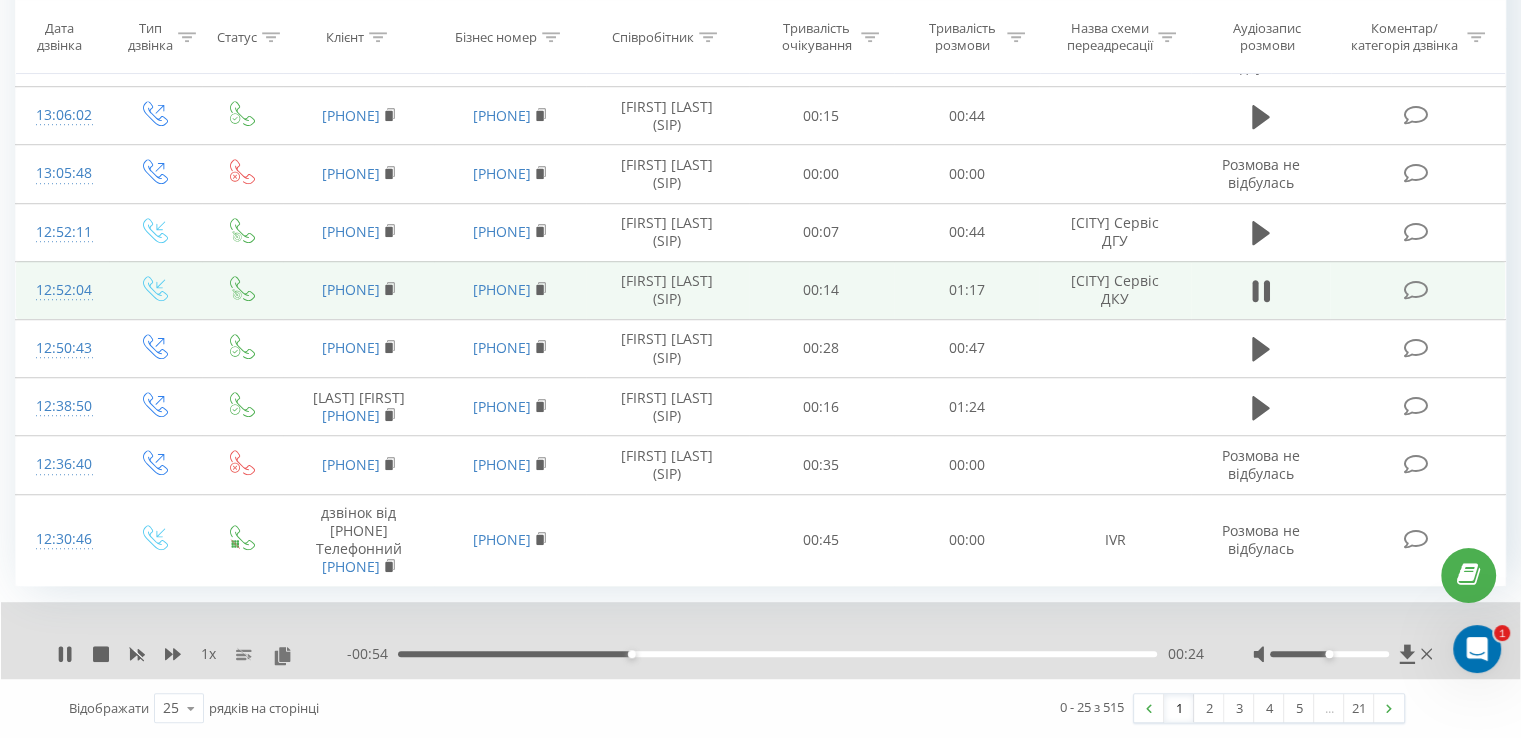 click at bounding box center (1329, 654) 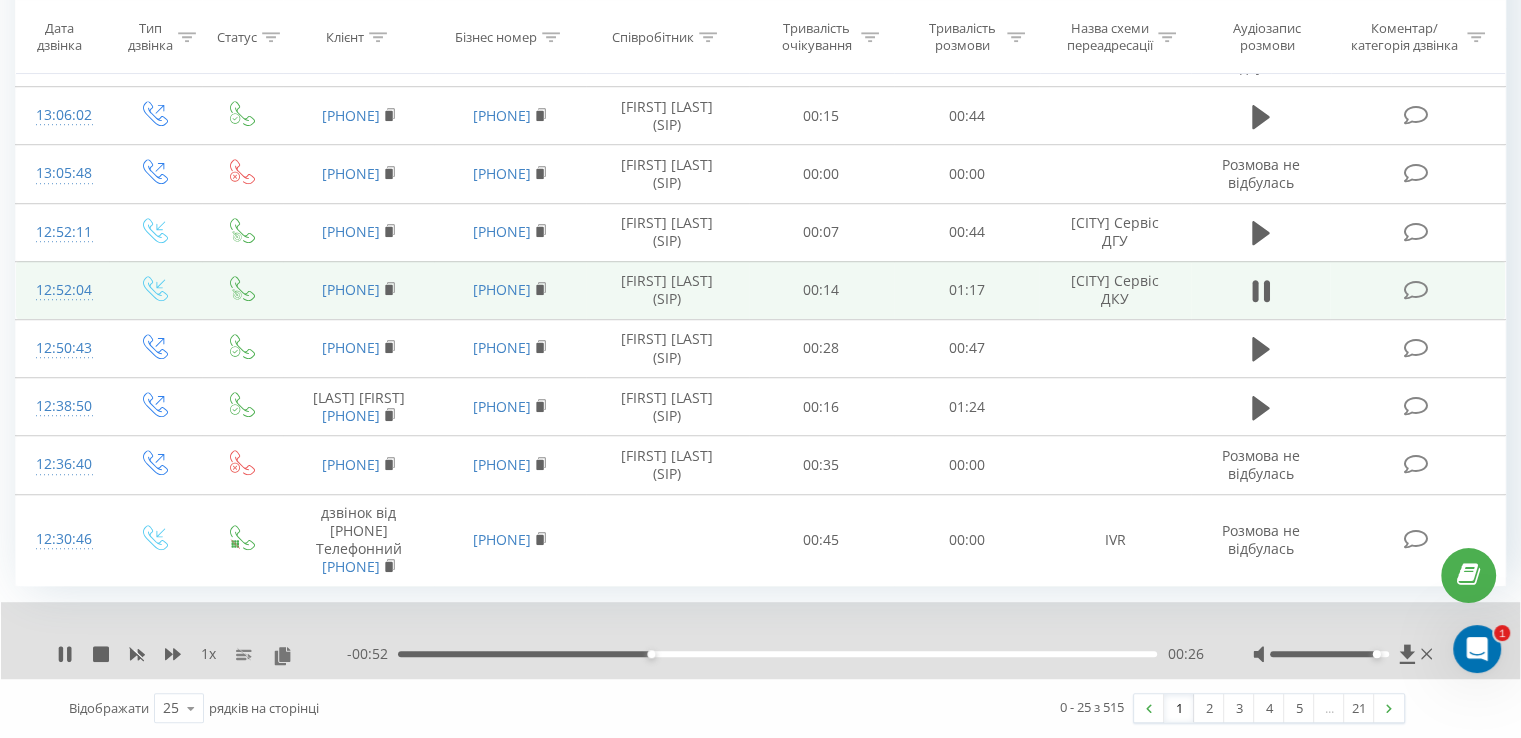 drag, startPoint x: 1356, startPoint y: 688, endPoint x: 1372, endPoint y: 686, distance: 16.124516 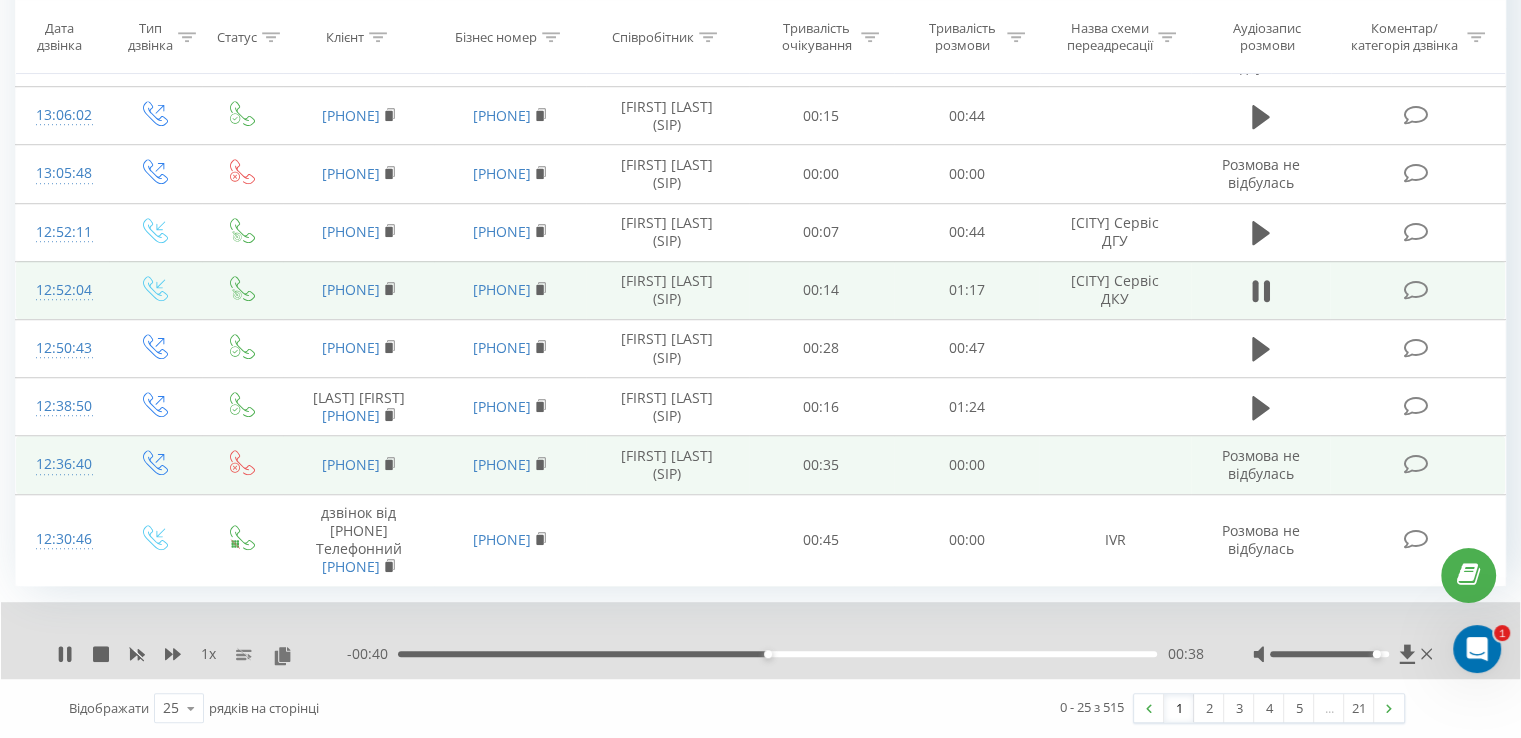 scroll, scrollTop: 1532, scrollLeft: 0, axis: vertical 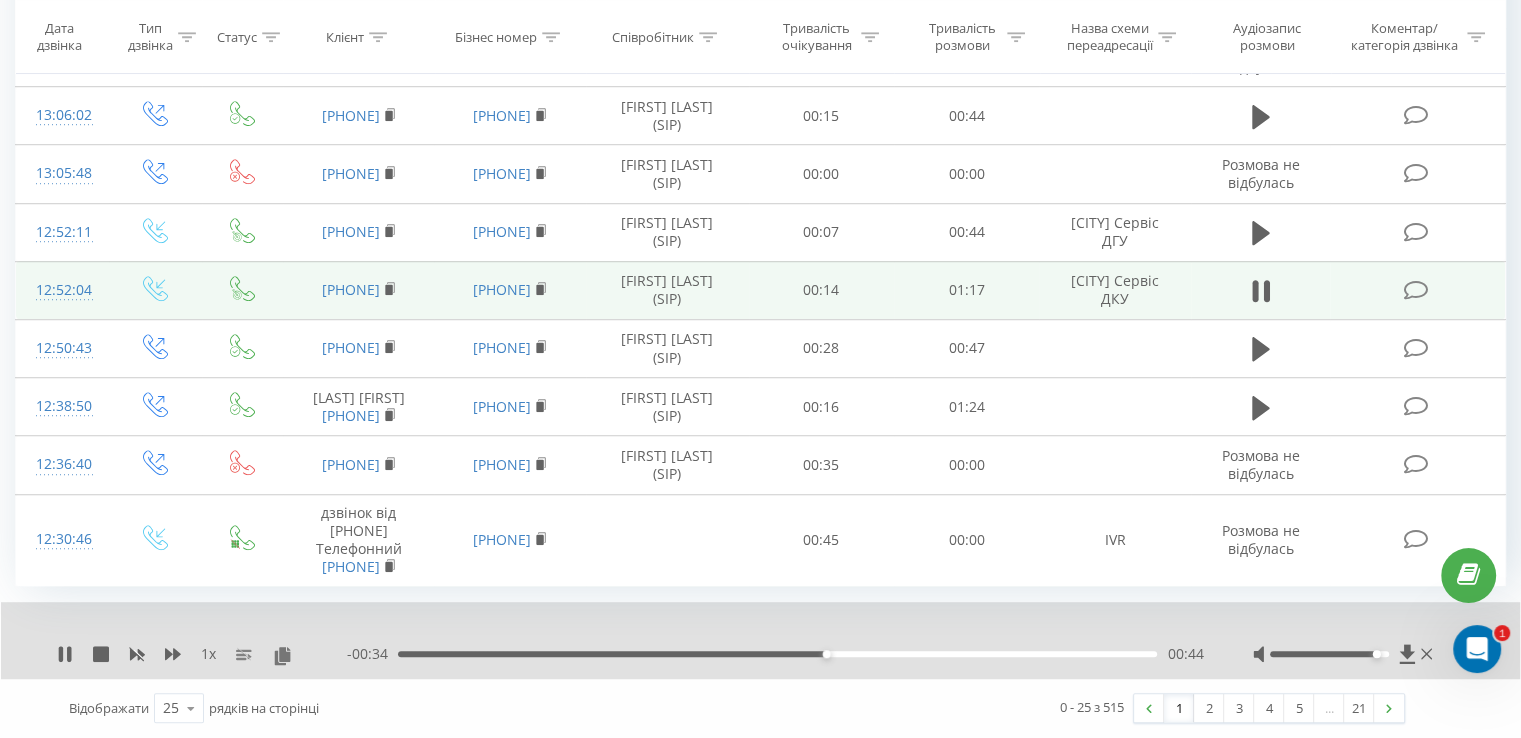 click on "00:44" at bounding box center (777, 654) 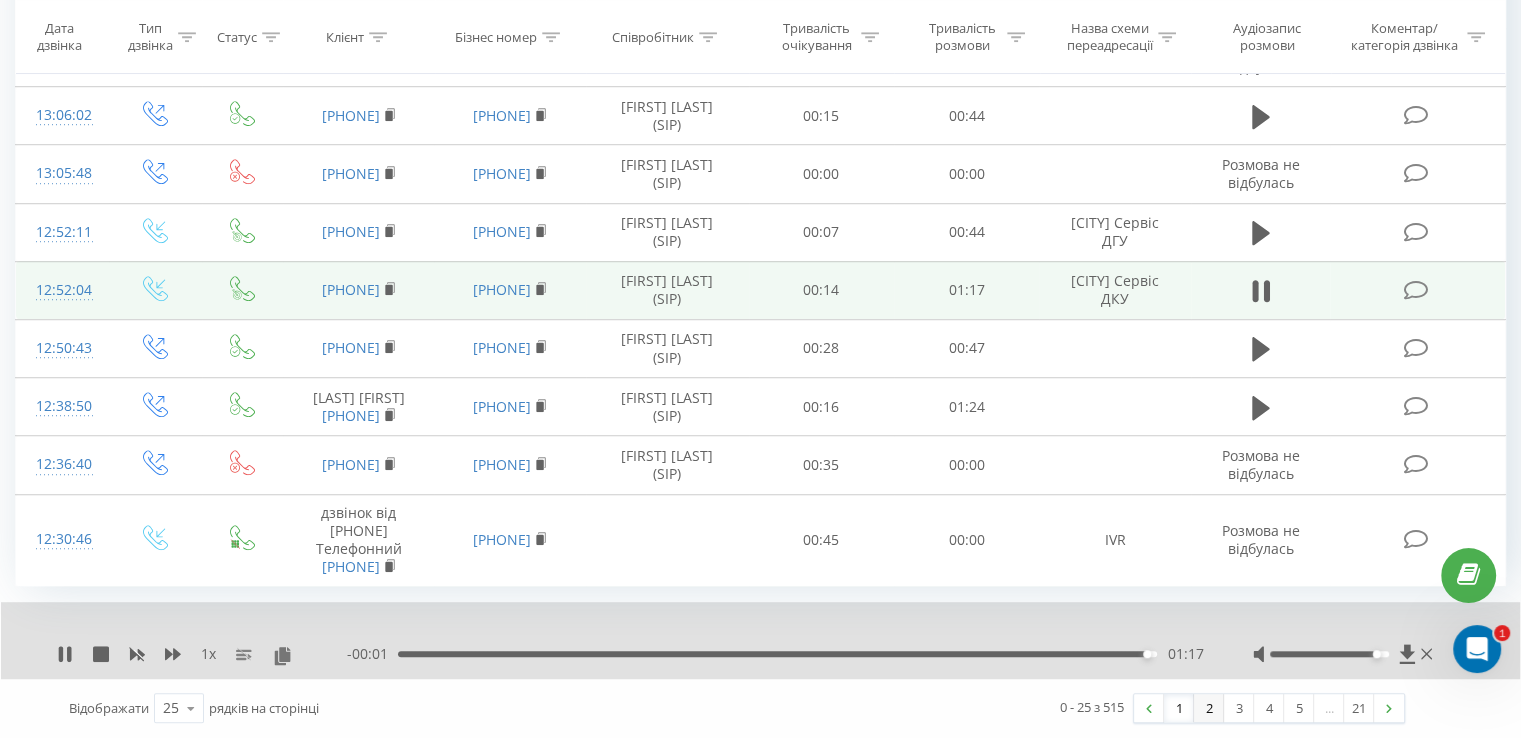 click on "2" at bounding box center (1209, 708) 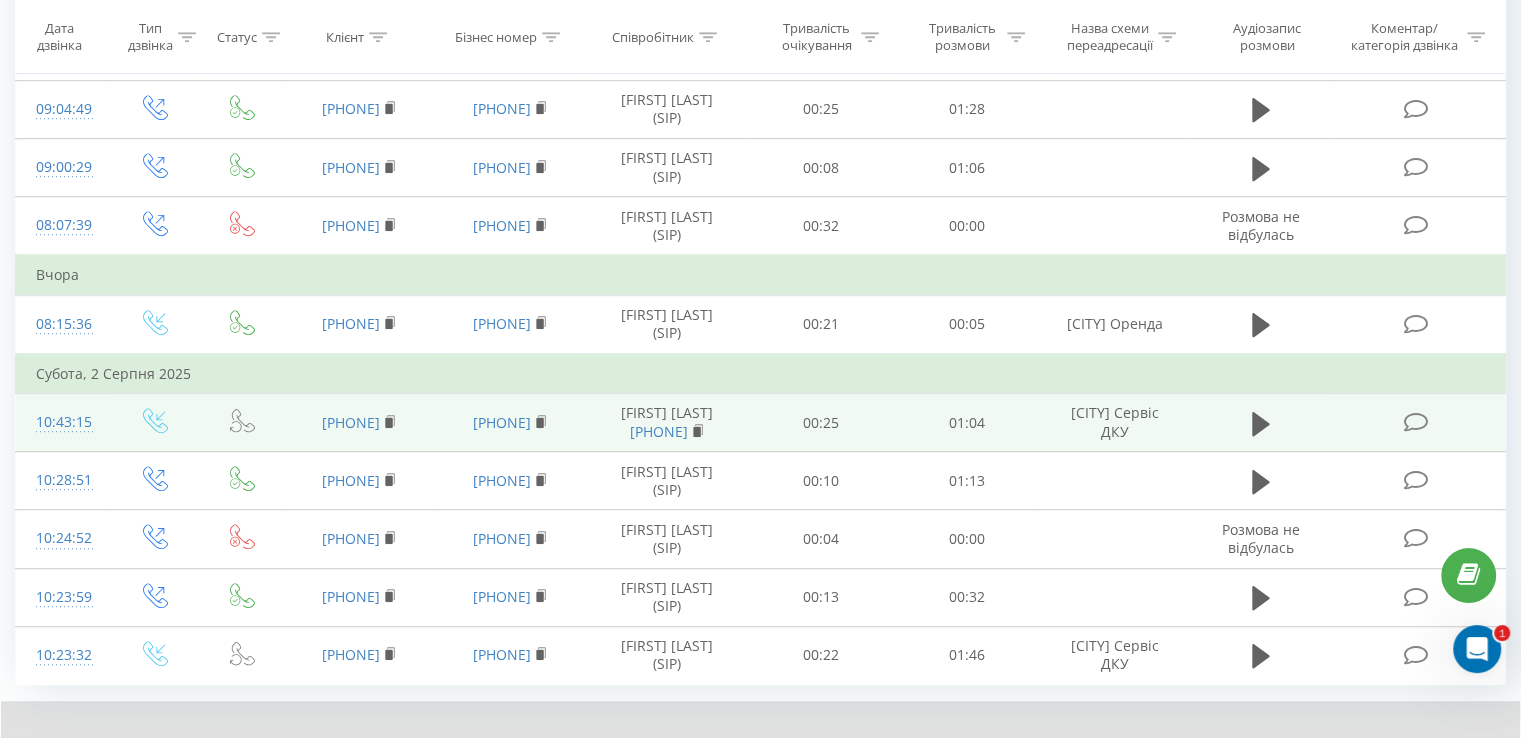 scroll, scrollTop: 1332, scrollLeft: 0, axis: vertical 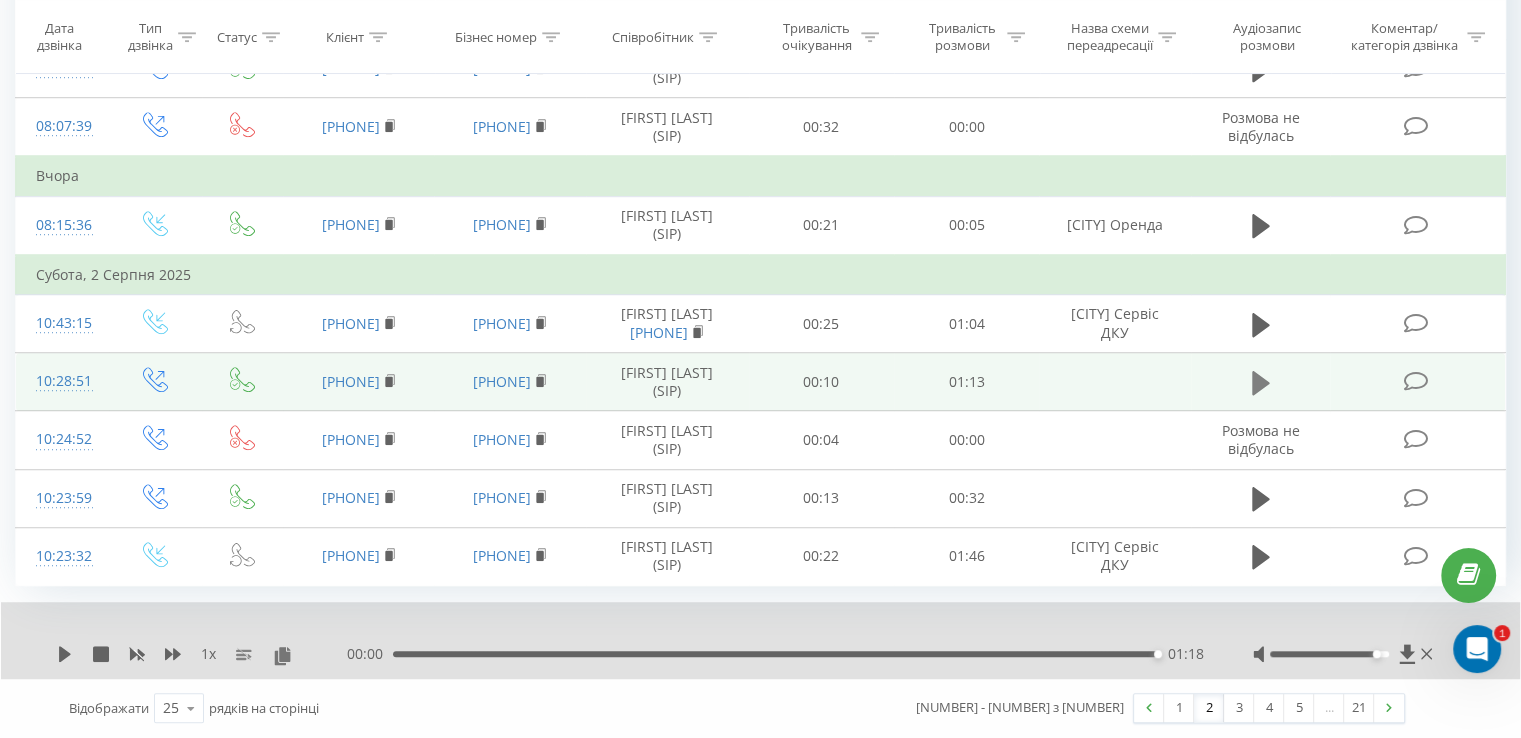 click 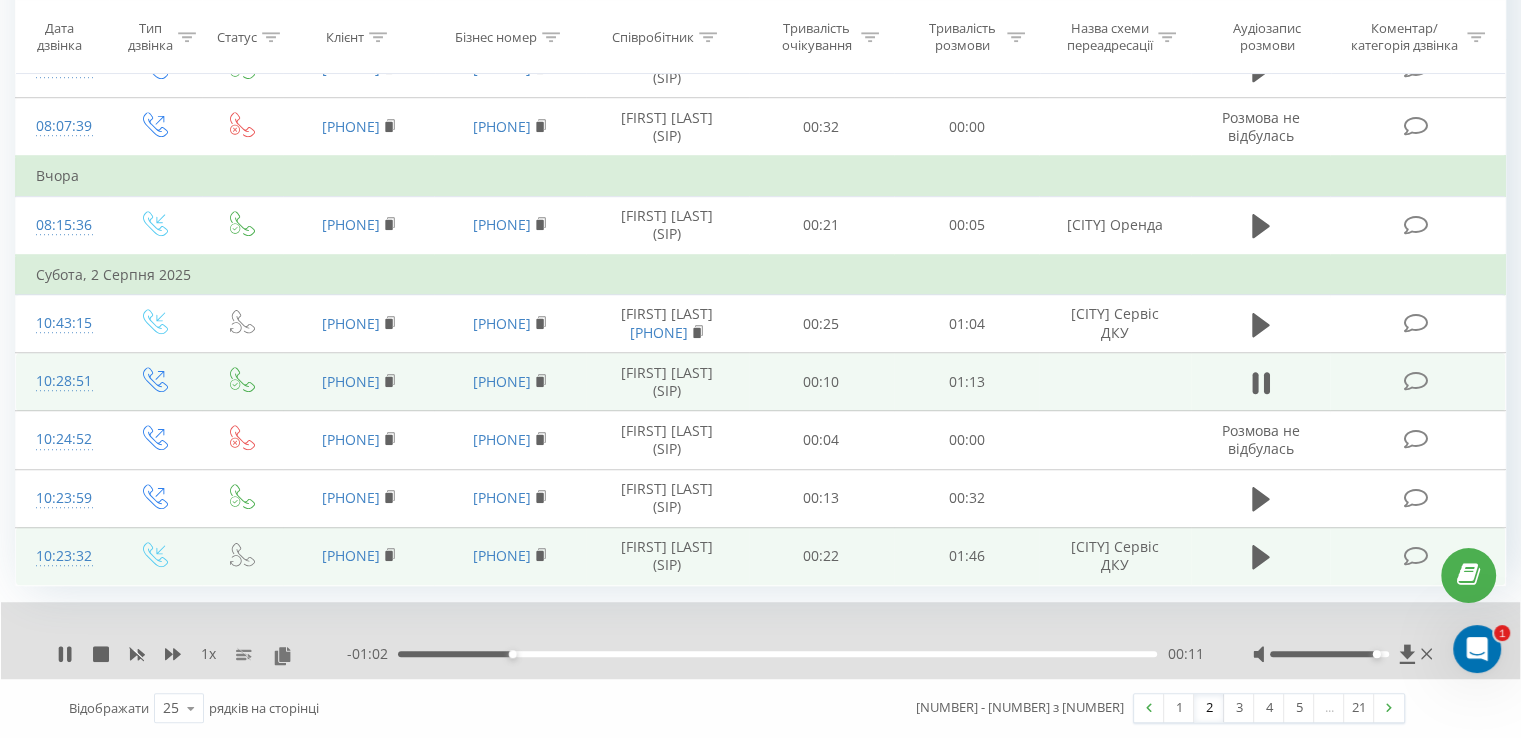 scroll, scrollTop: 1422, scrollLeft: 0, axis: vertical 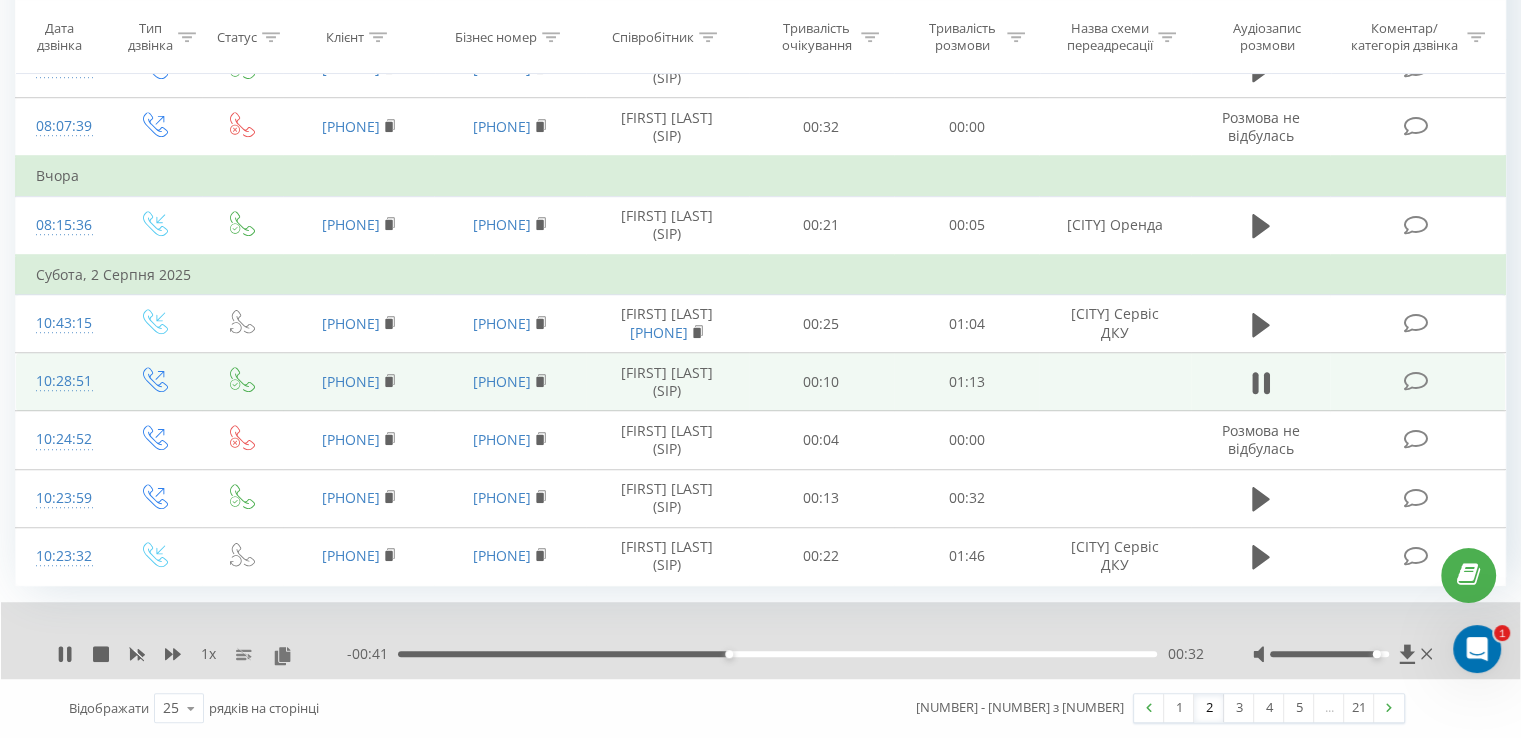 click at bounding box center (1345, 654) 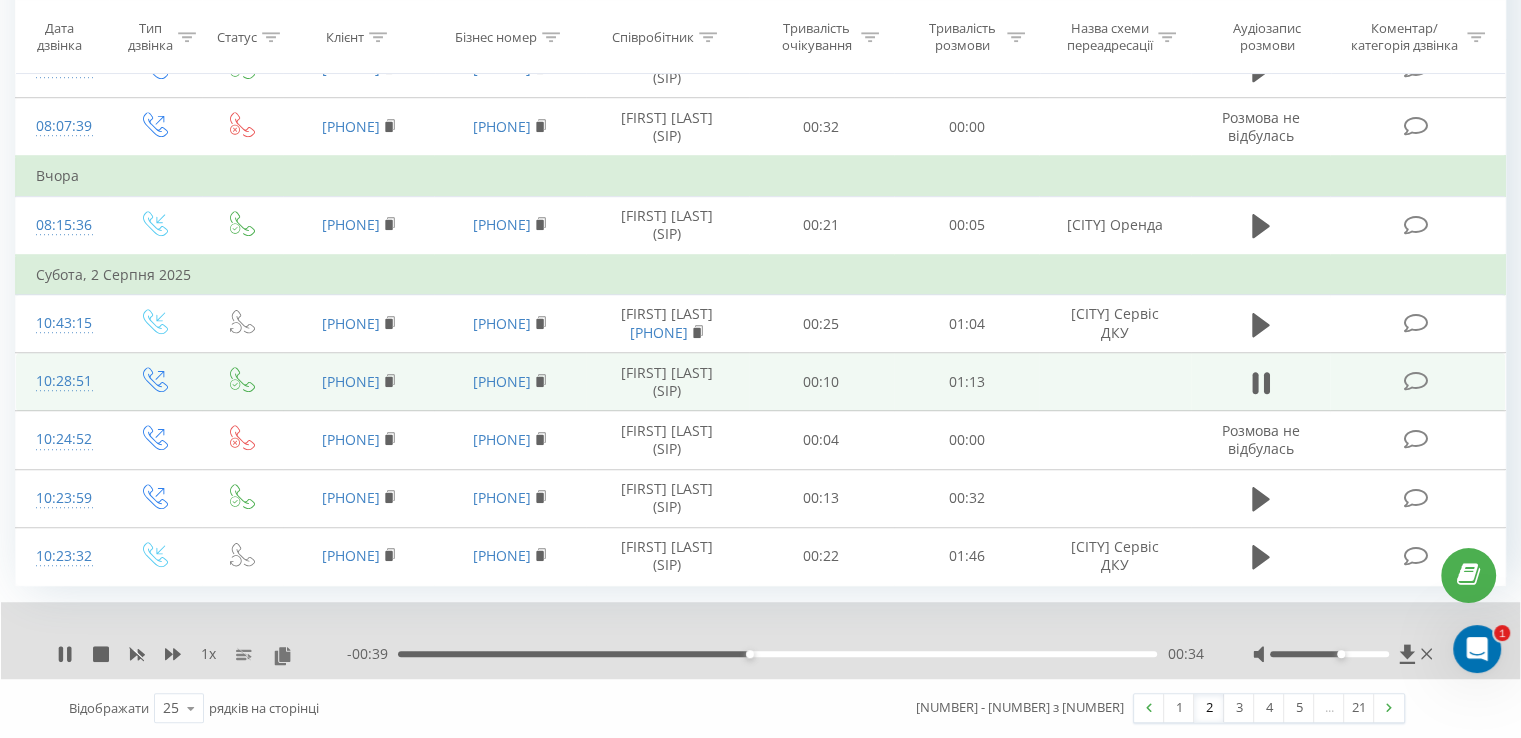 click at bounding box center (1329, 654) 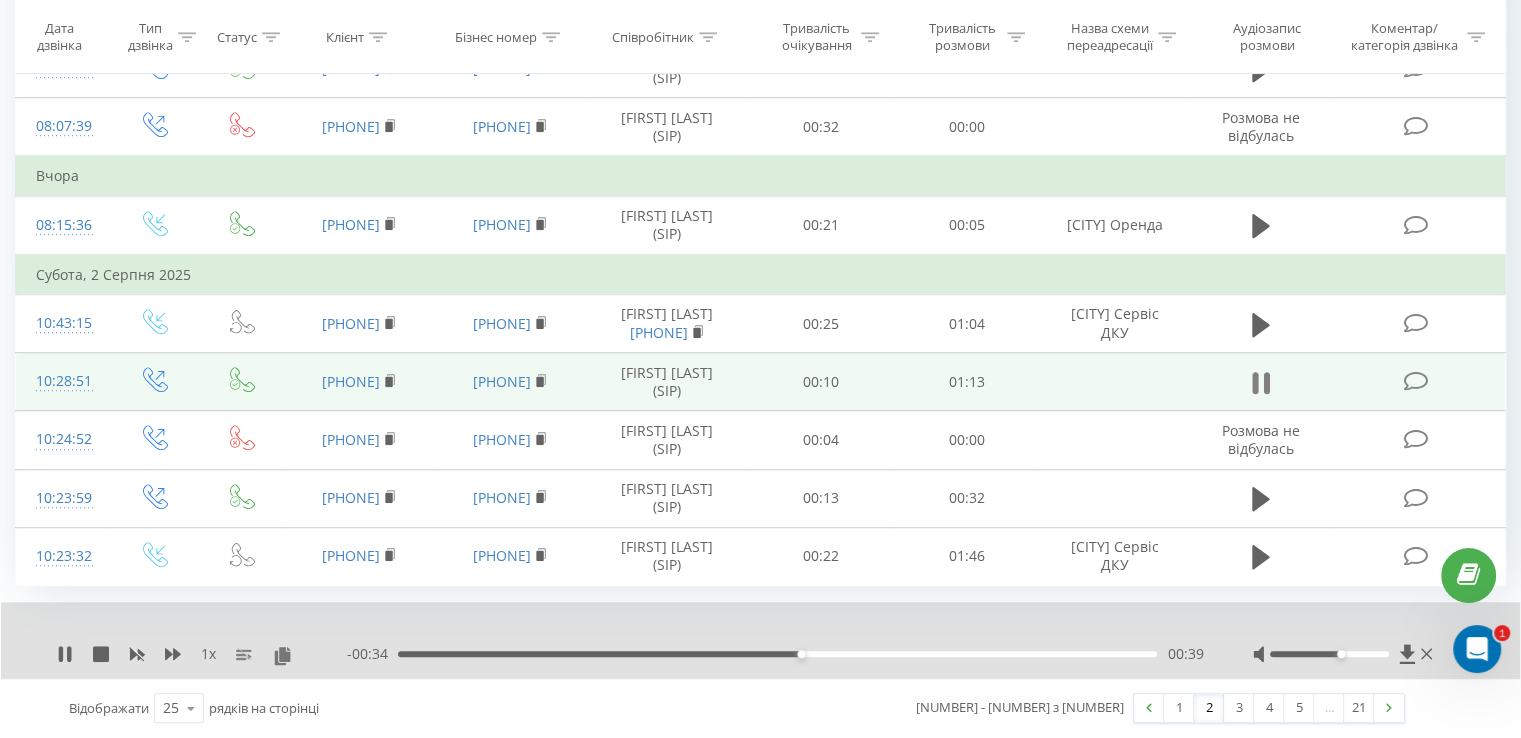 click 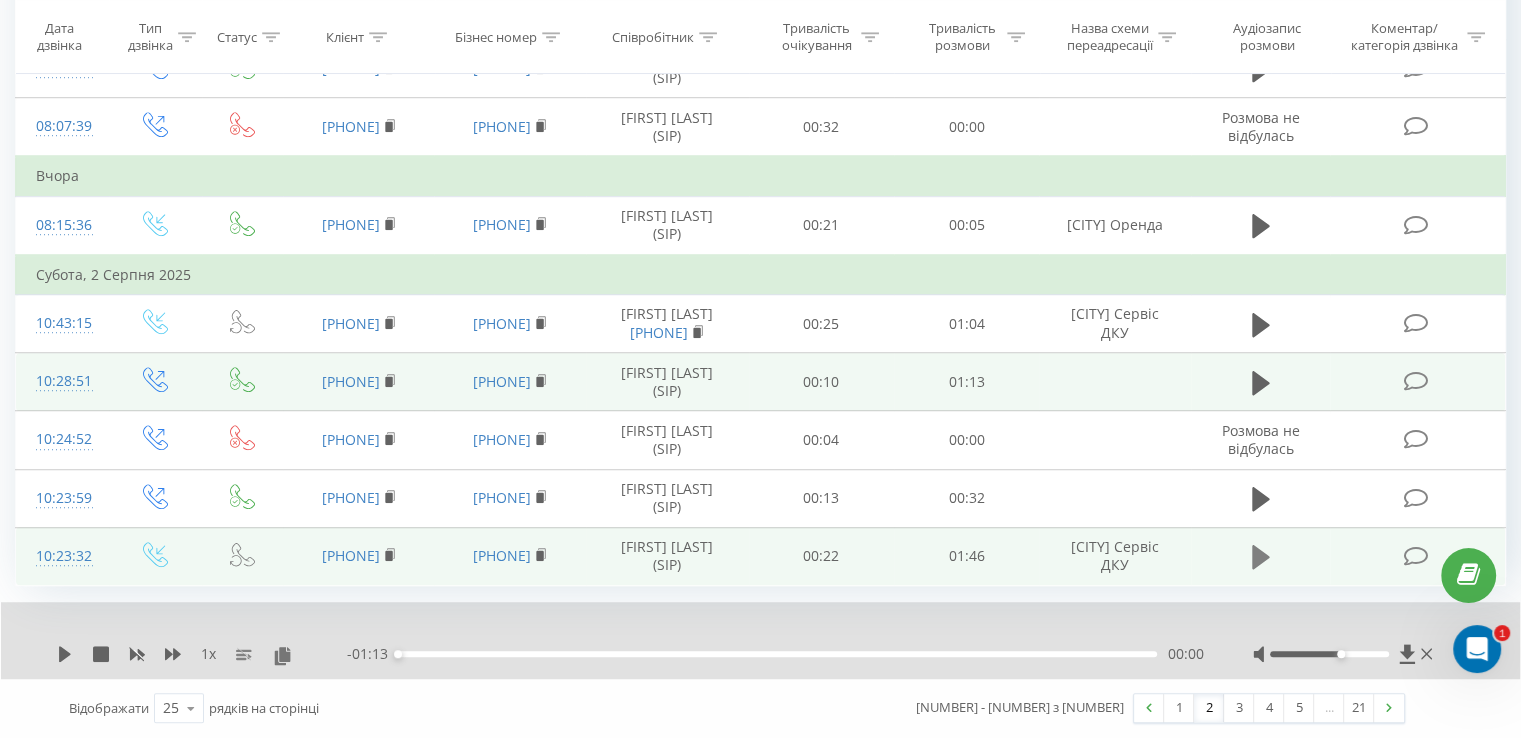 click 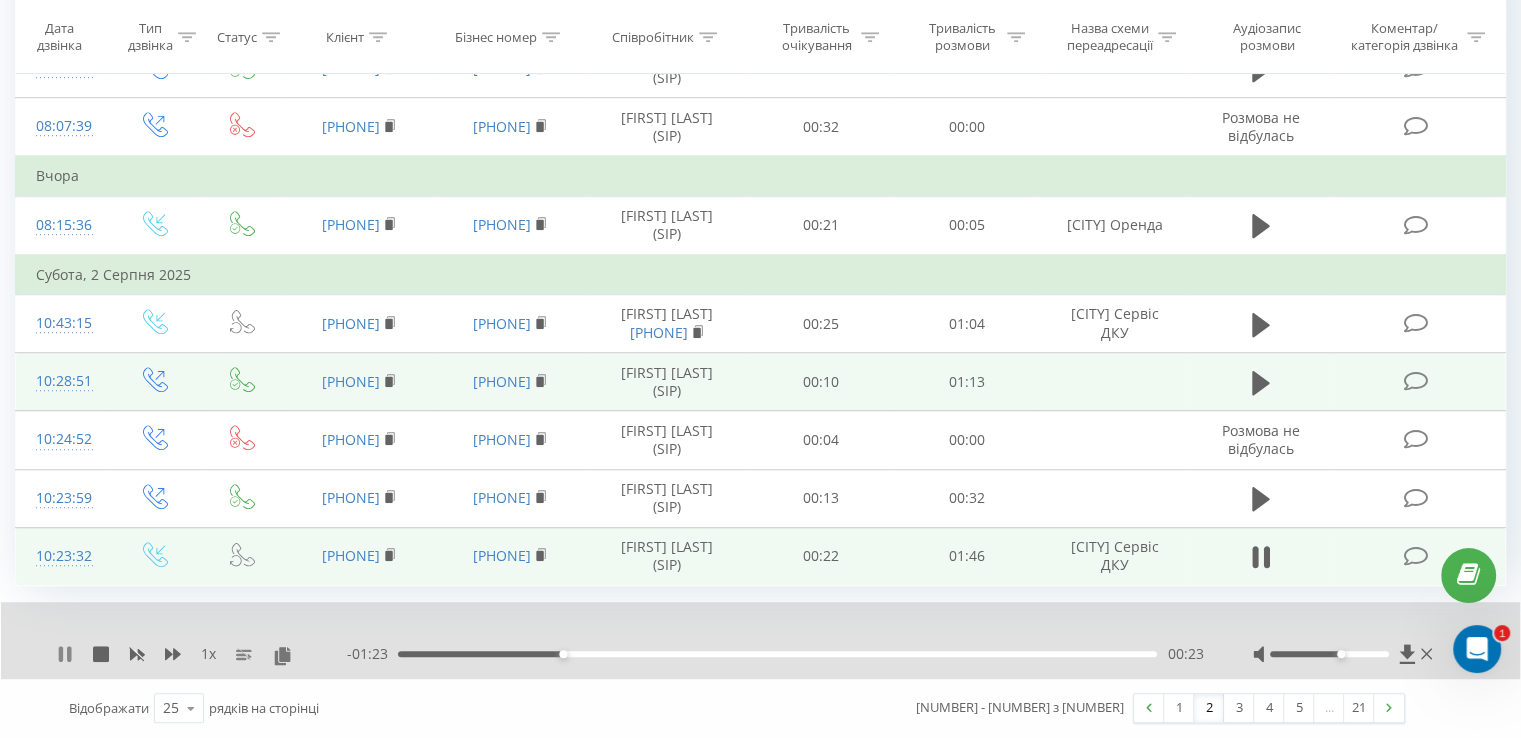 click 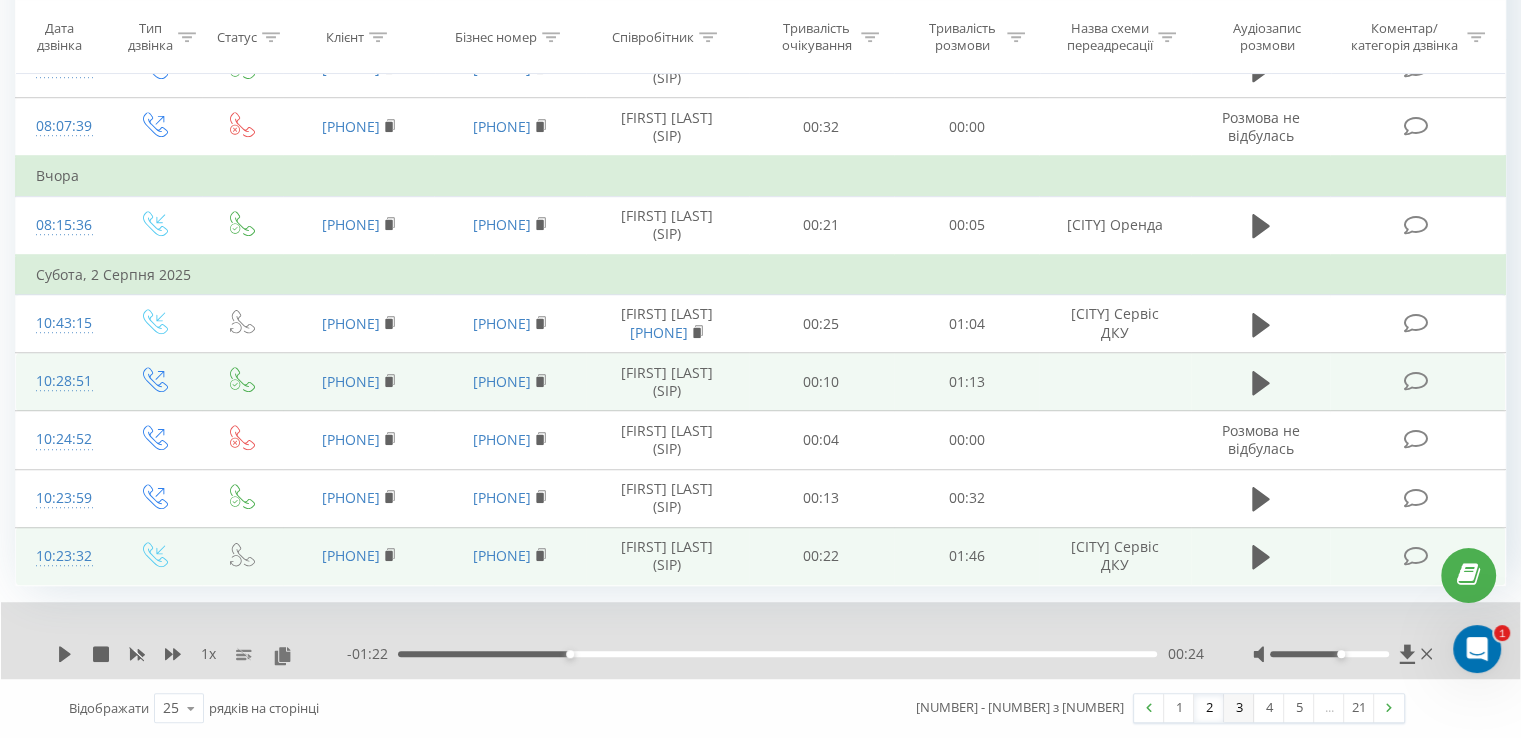 click on "3" at bounding box center (1239, 708) 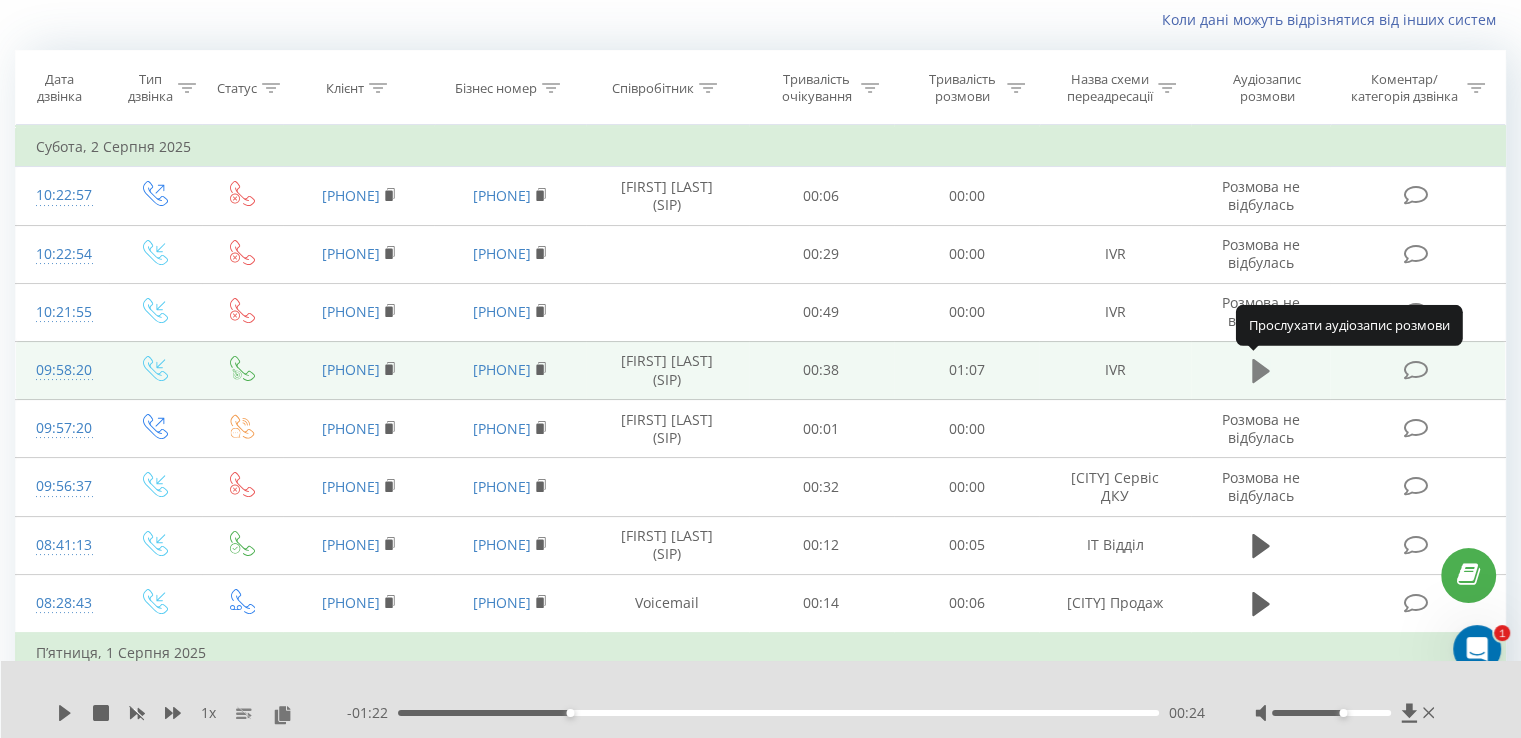 click 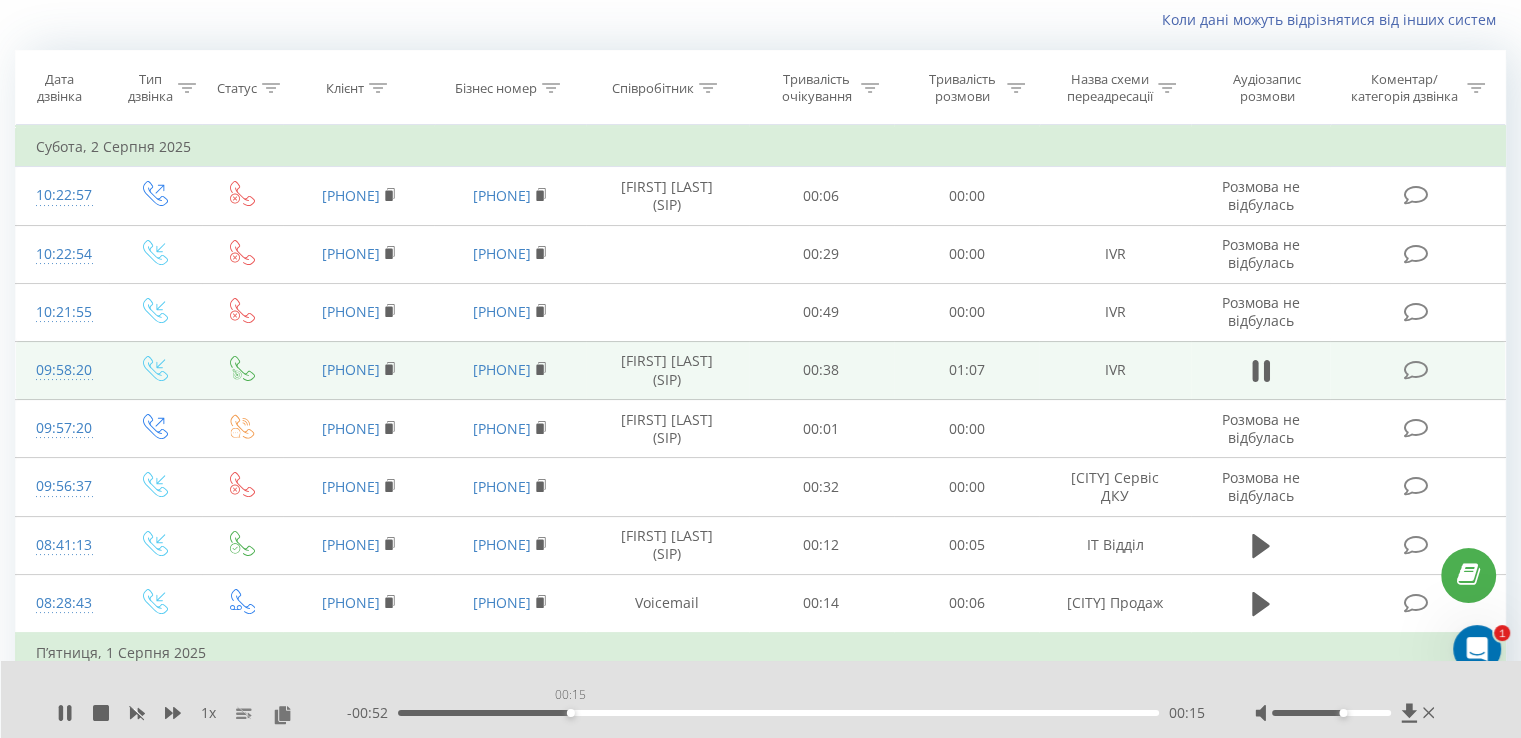 click on "00:15" at bounding box center [778, 713] 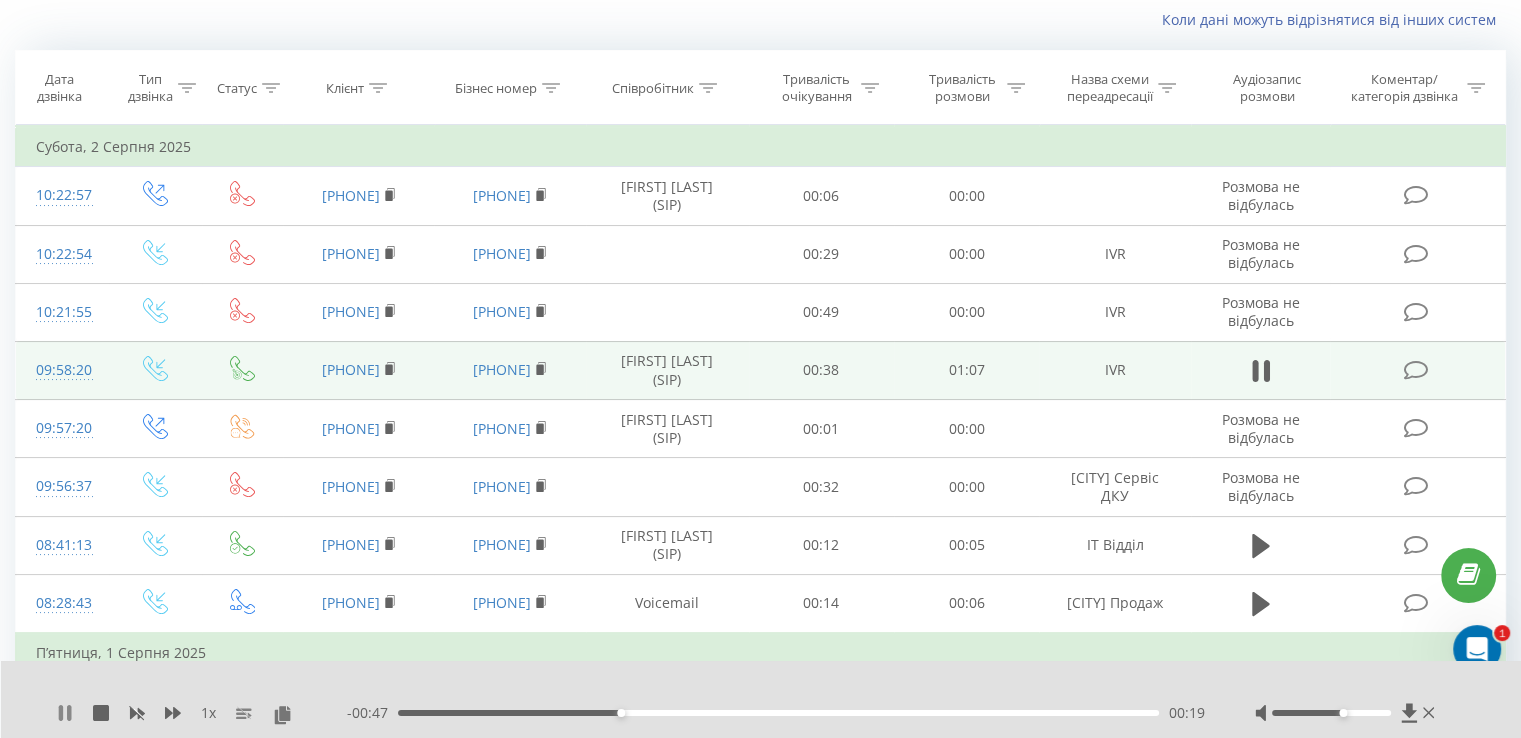 click 